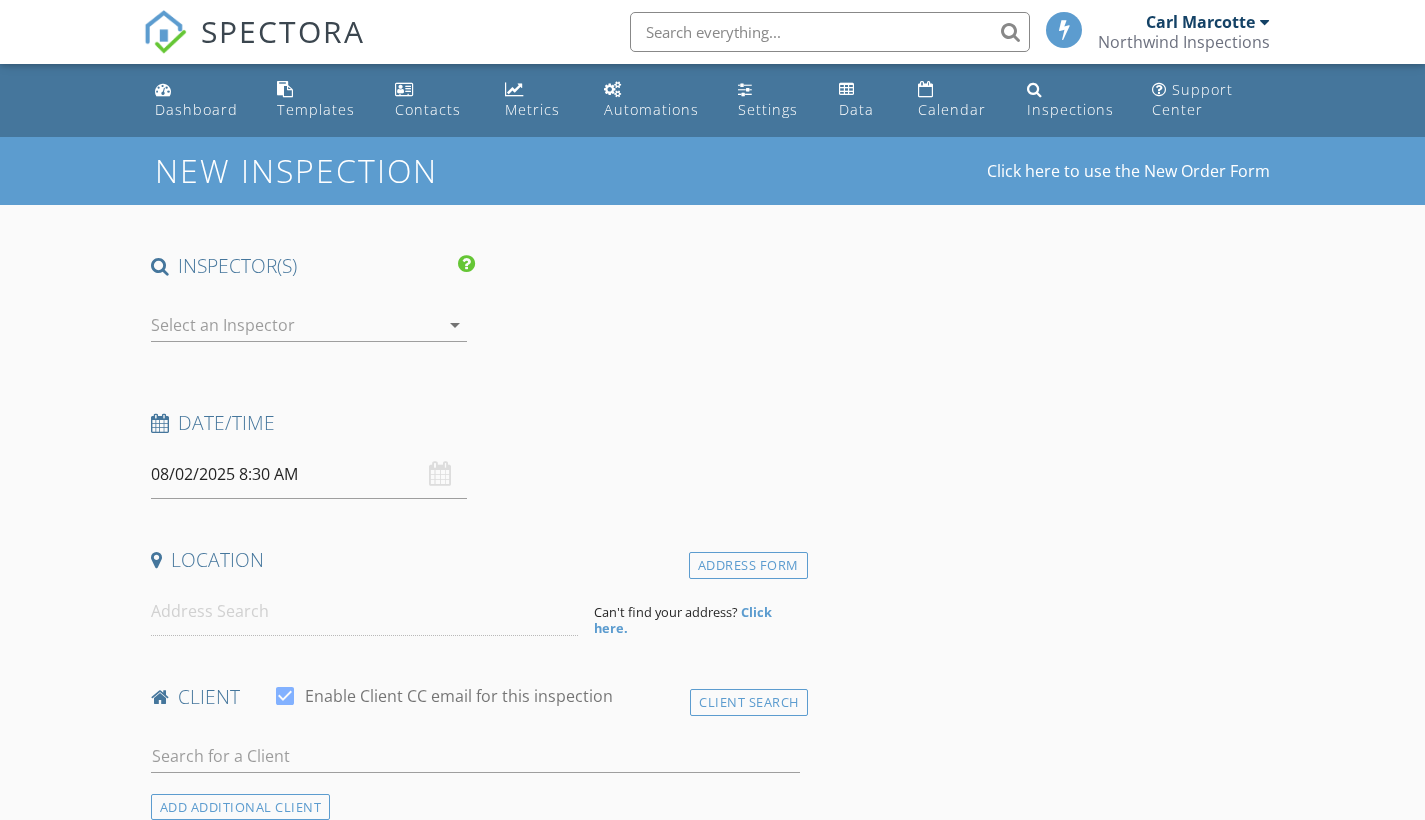 scroll, scrollTop: 0, scrollLeft: 0, axis: both 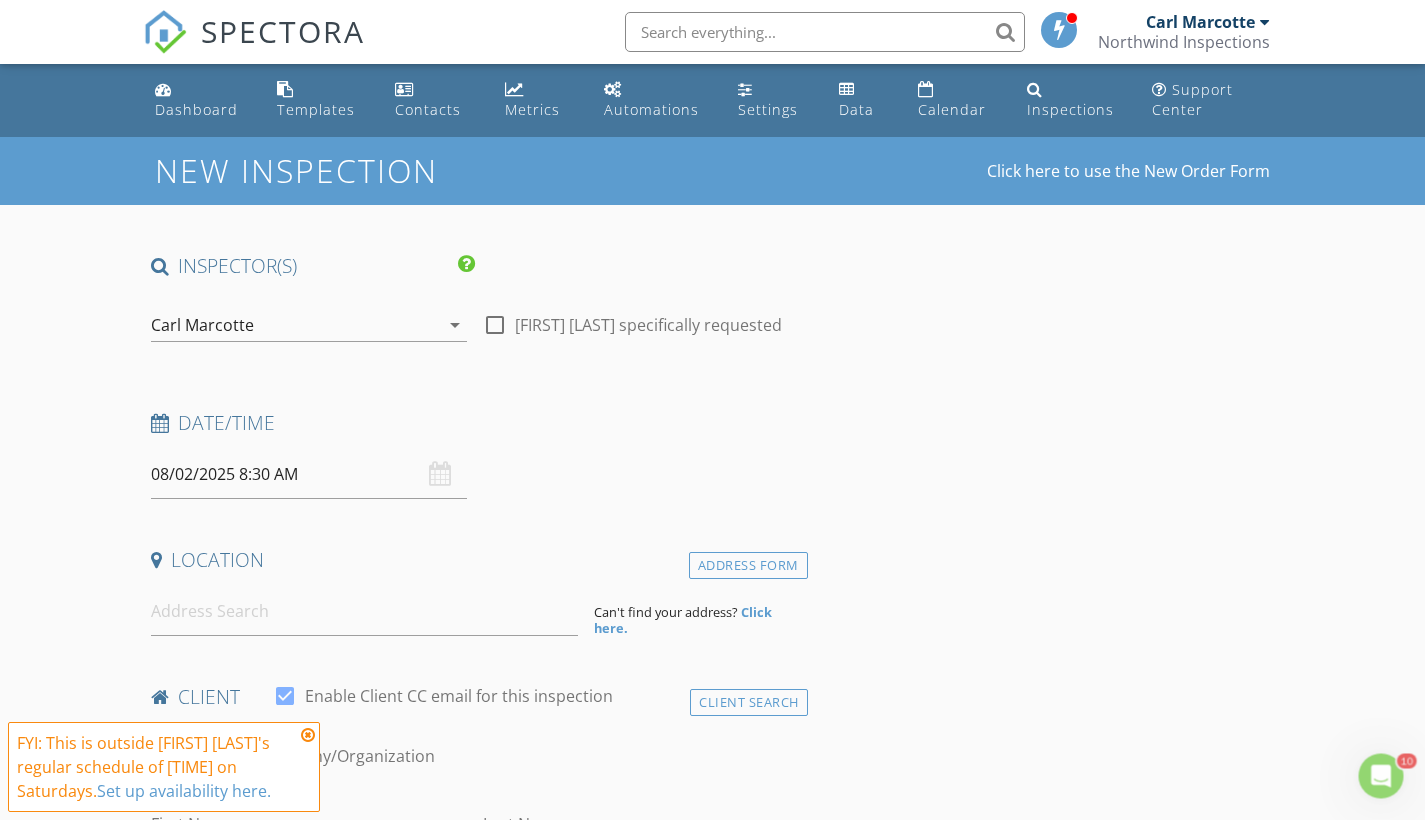 click on "08/02/2025 8:30 AM" at bounding box center [309, 474] 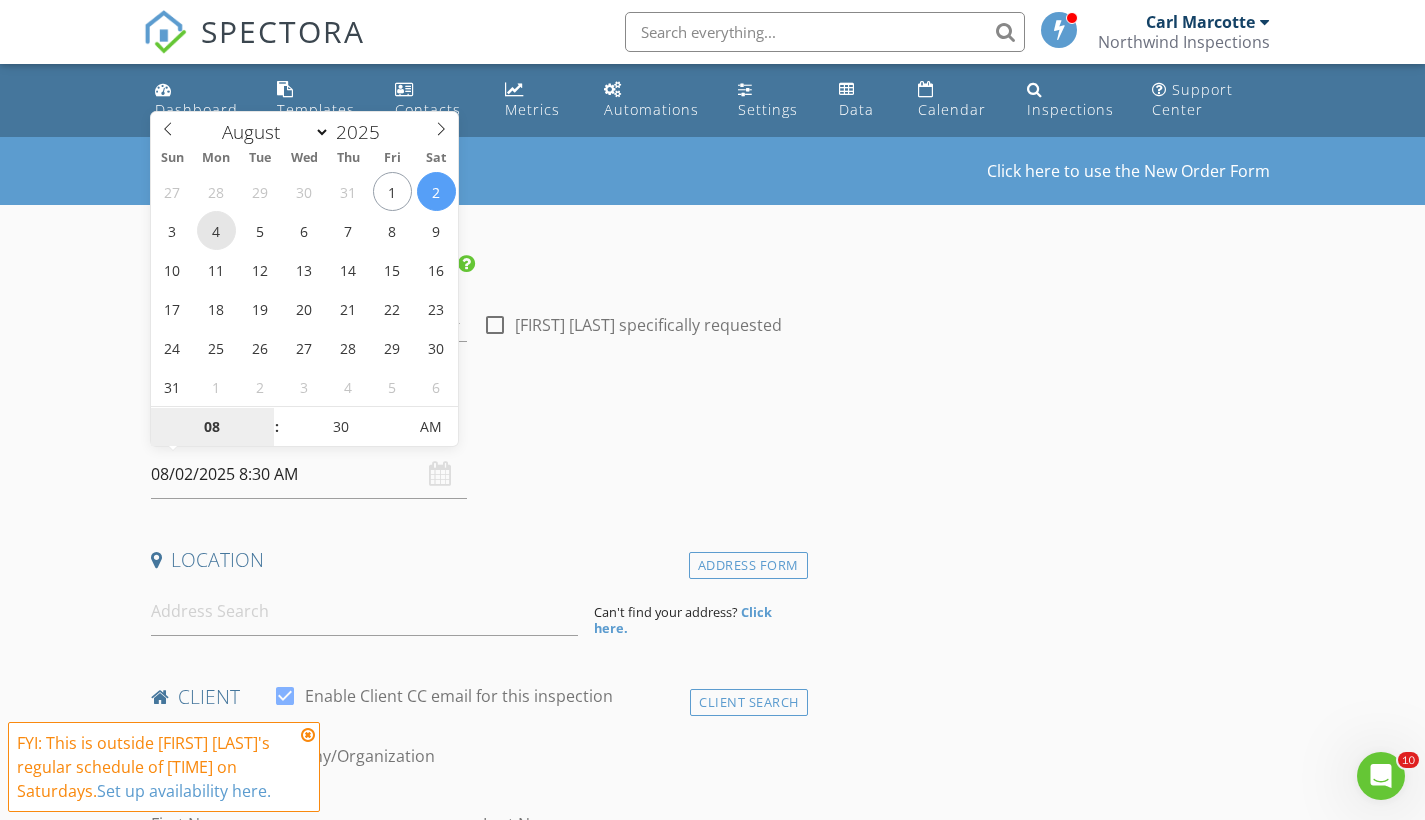 type on "08/04/2025 8:30 AM" 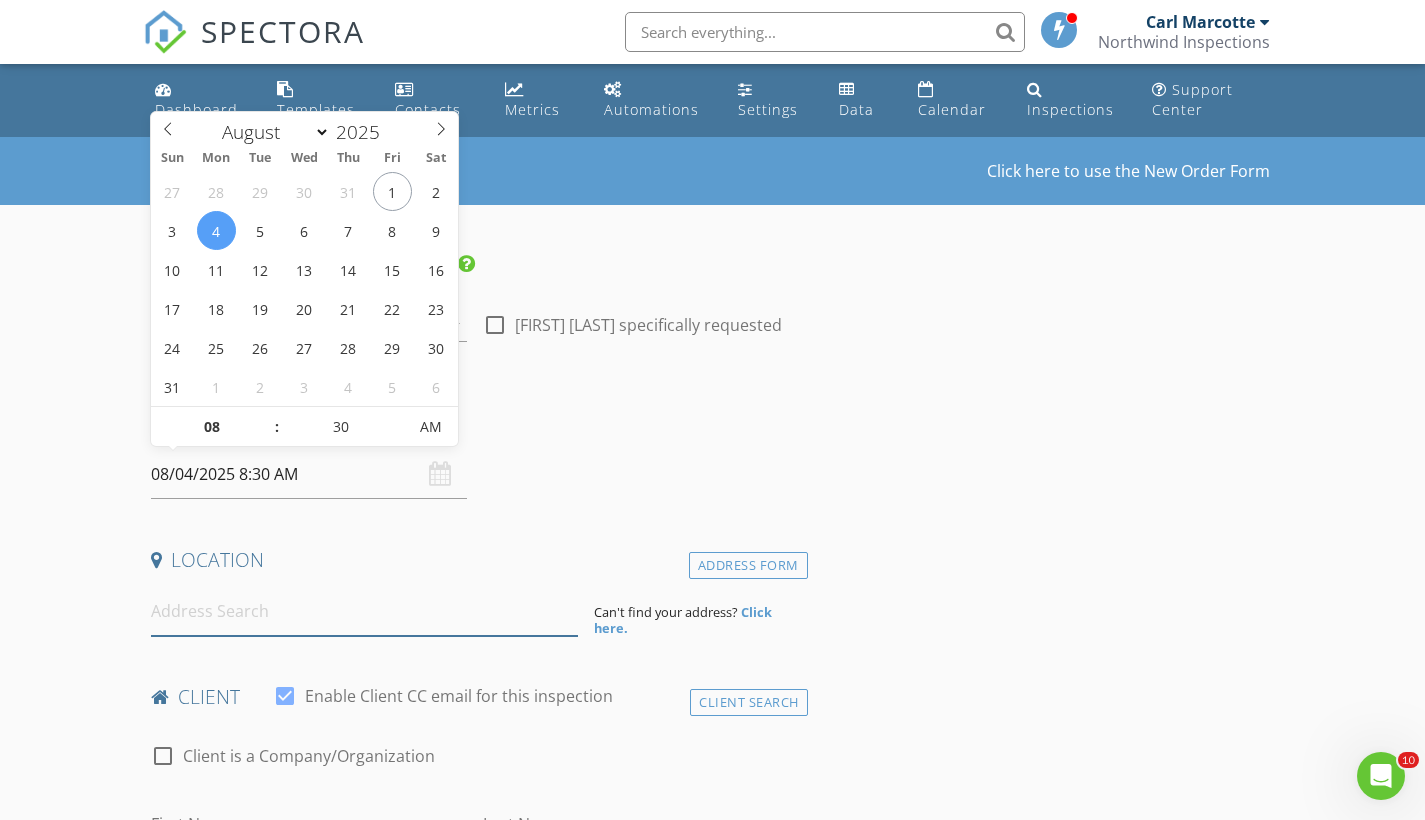 click at bounding box center [364, 611] 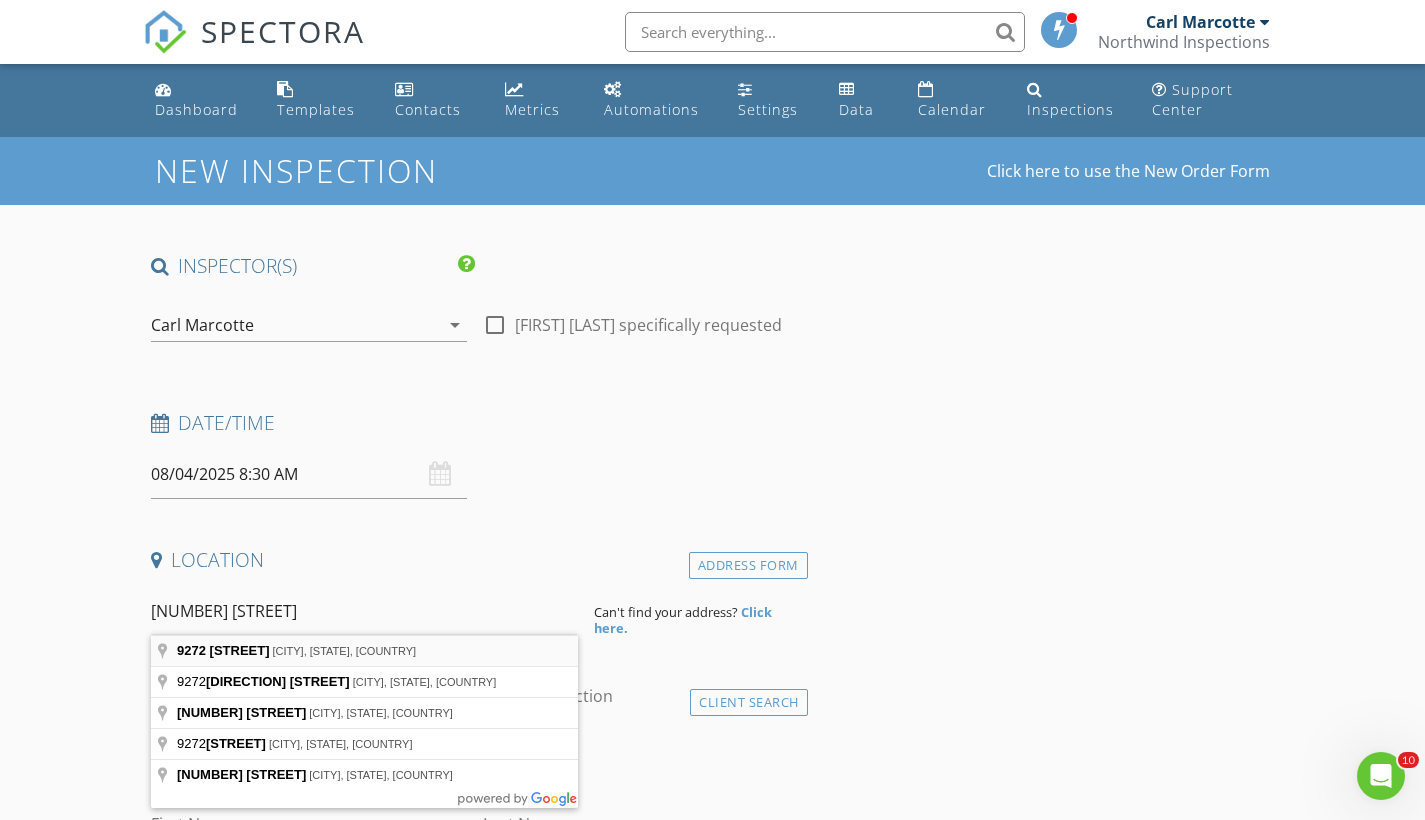 type on "[NUMBER] [STREET], [CITY], [STATE], [COUNTRY]" 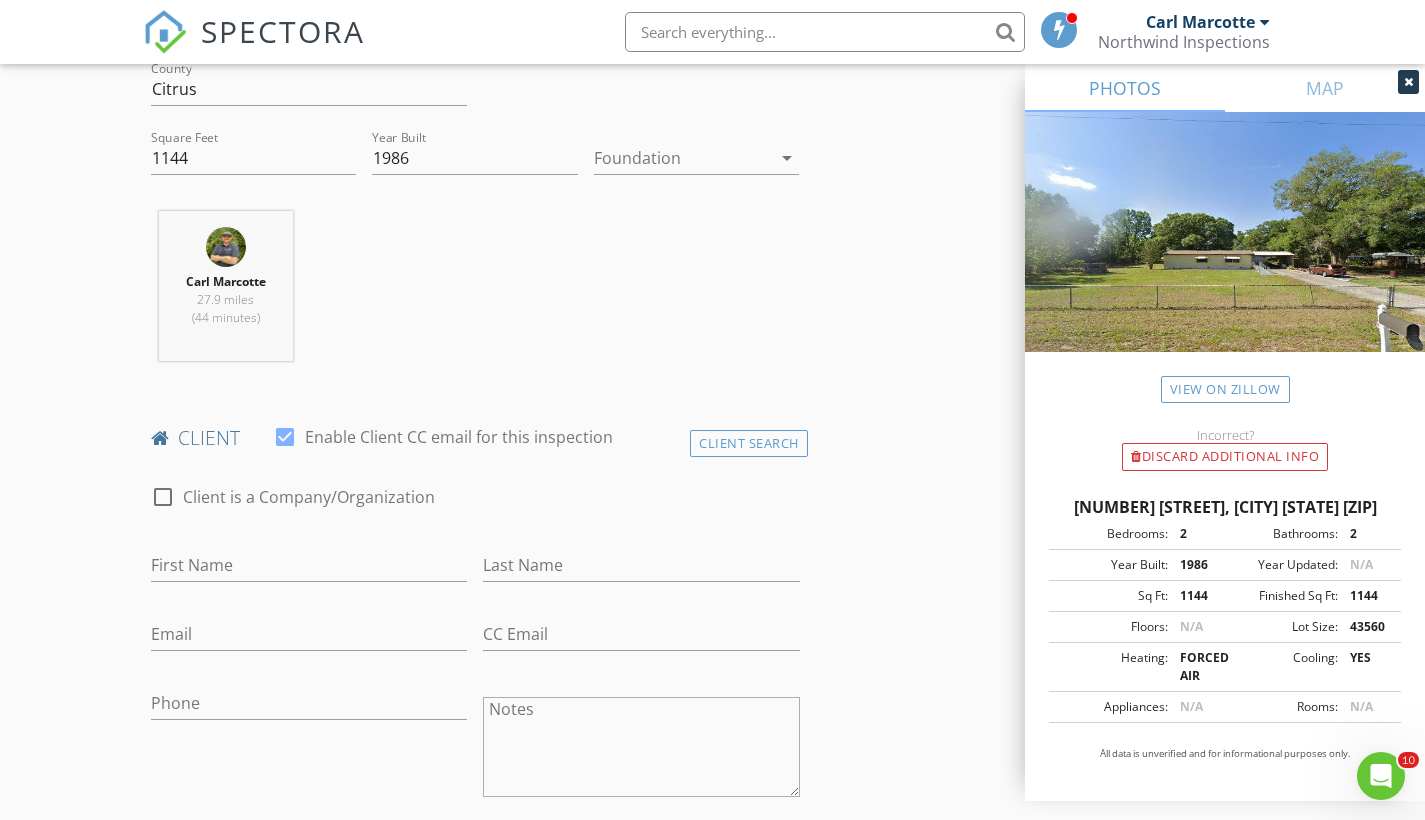 scroll, scrollTop: 685, scrollLeft: 0, axis: vertical 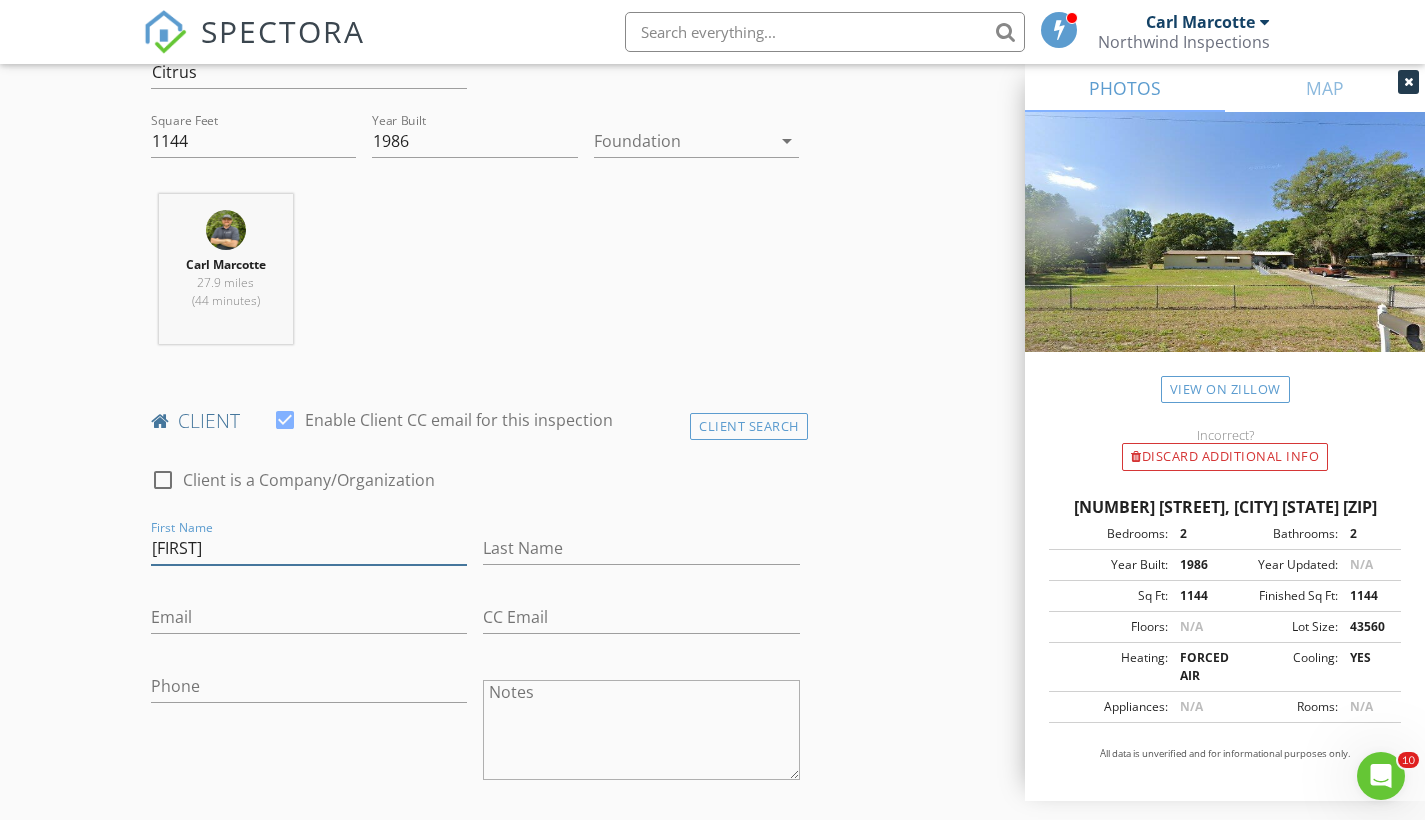 type on "Ugo" 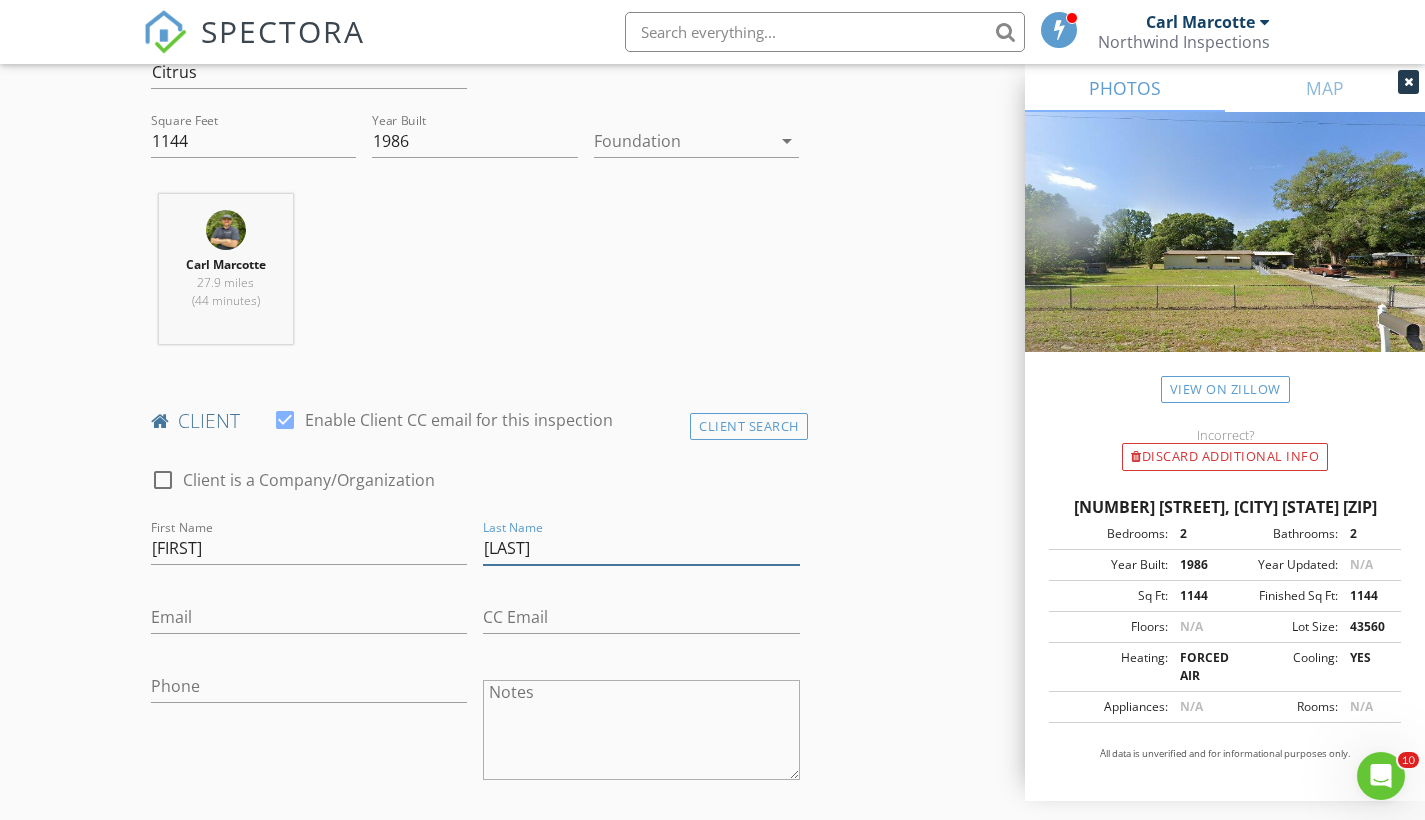 type on "Iacoviello" 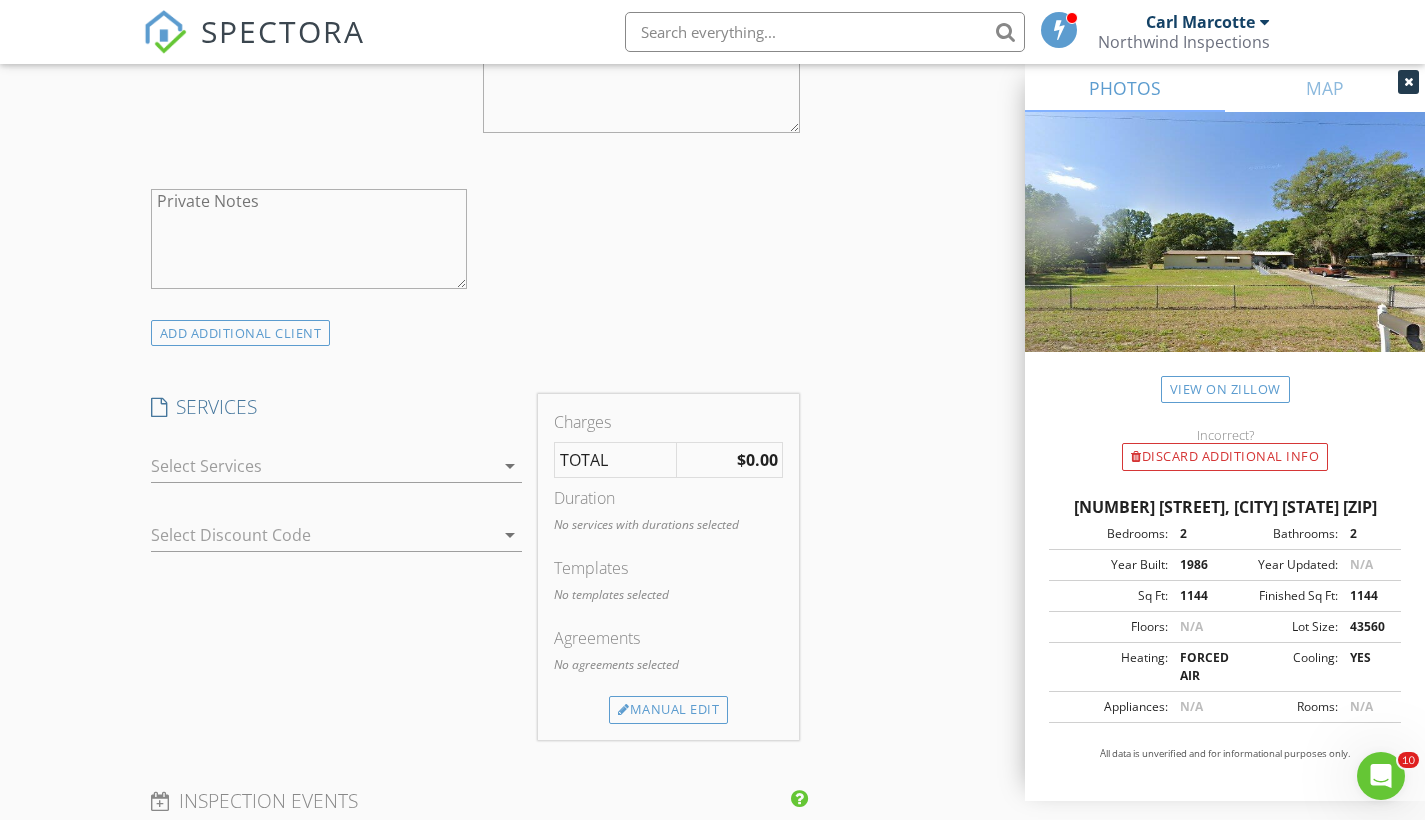 scroll, scrollTop: 1386, scrollLeft: 0, axis: vertical 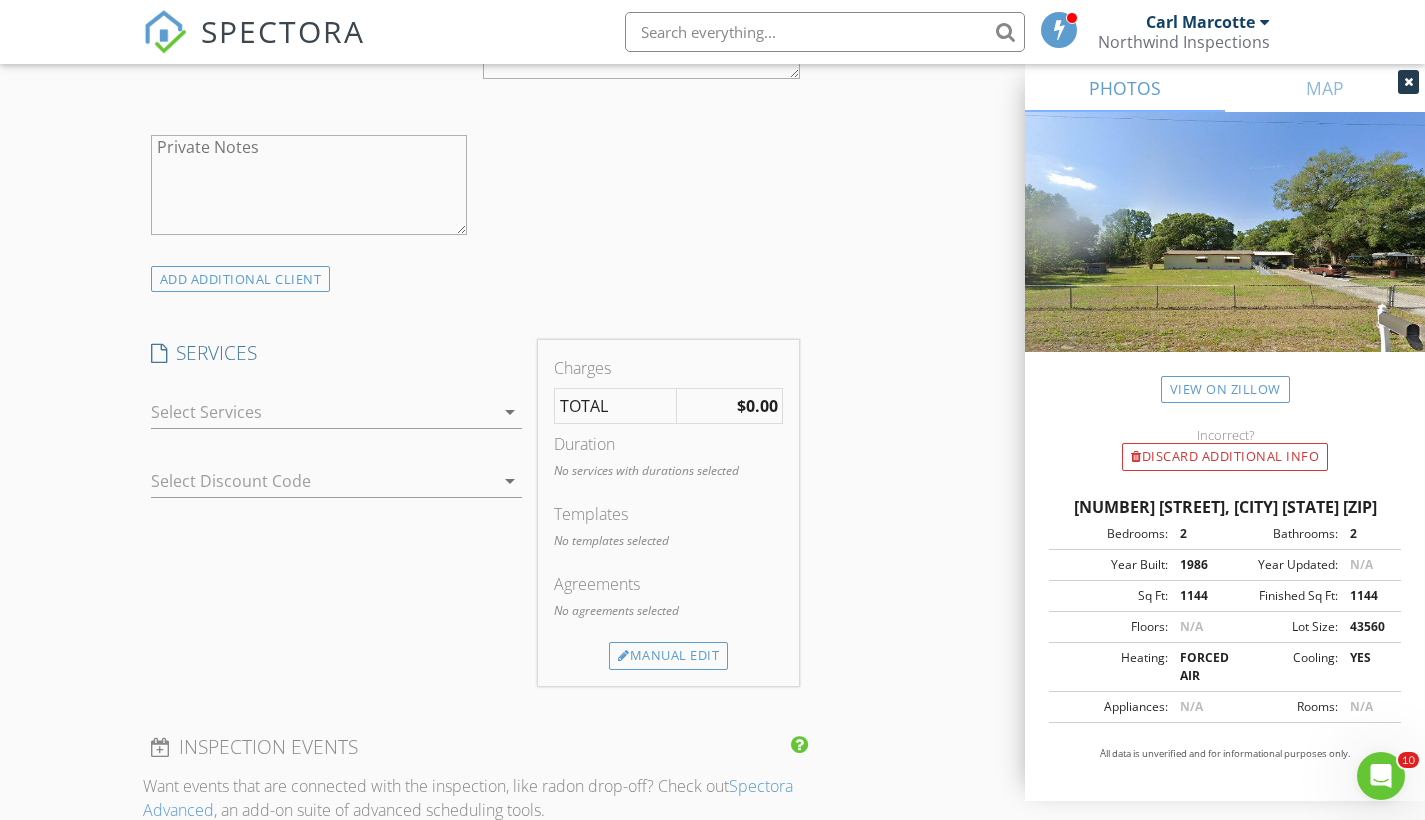 type on "352-601-3088" 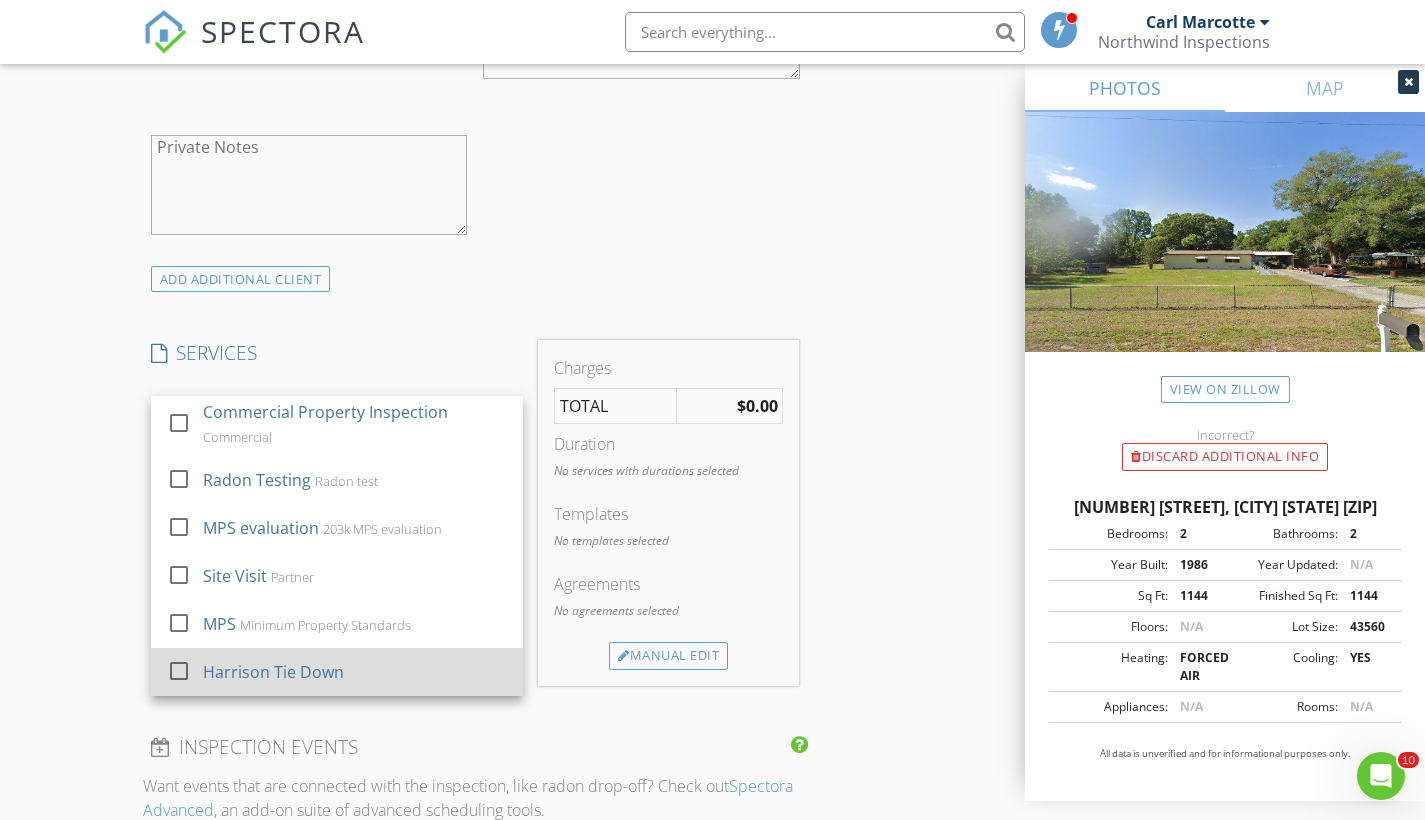 scroll, scrollTop: 1418, scrollLeft: 0, axis: vertical 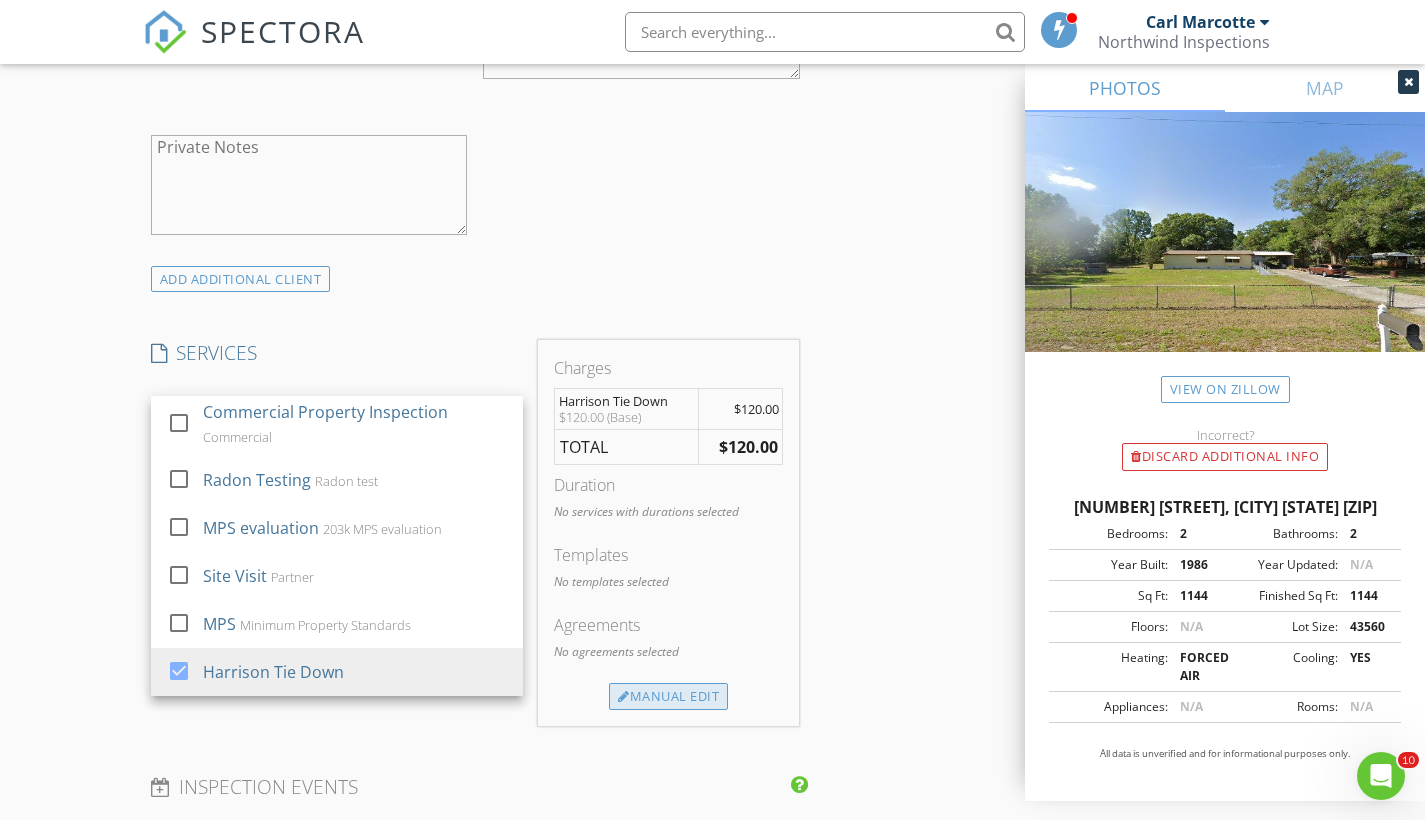 click on "Manual Edit" at bounding box center [668, 697] 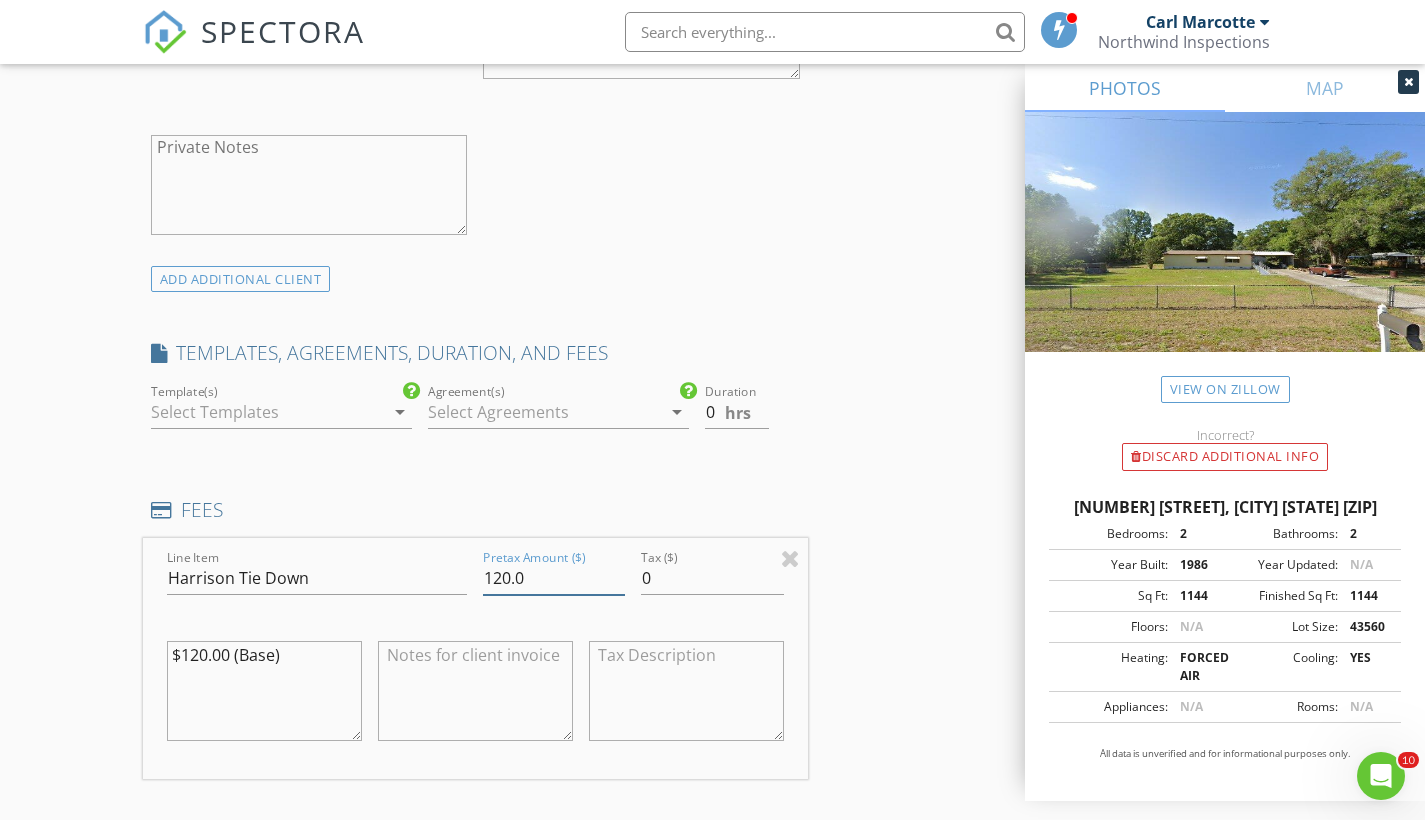 click on "120.0" at bounding box center (554, 578) 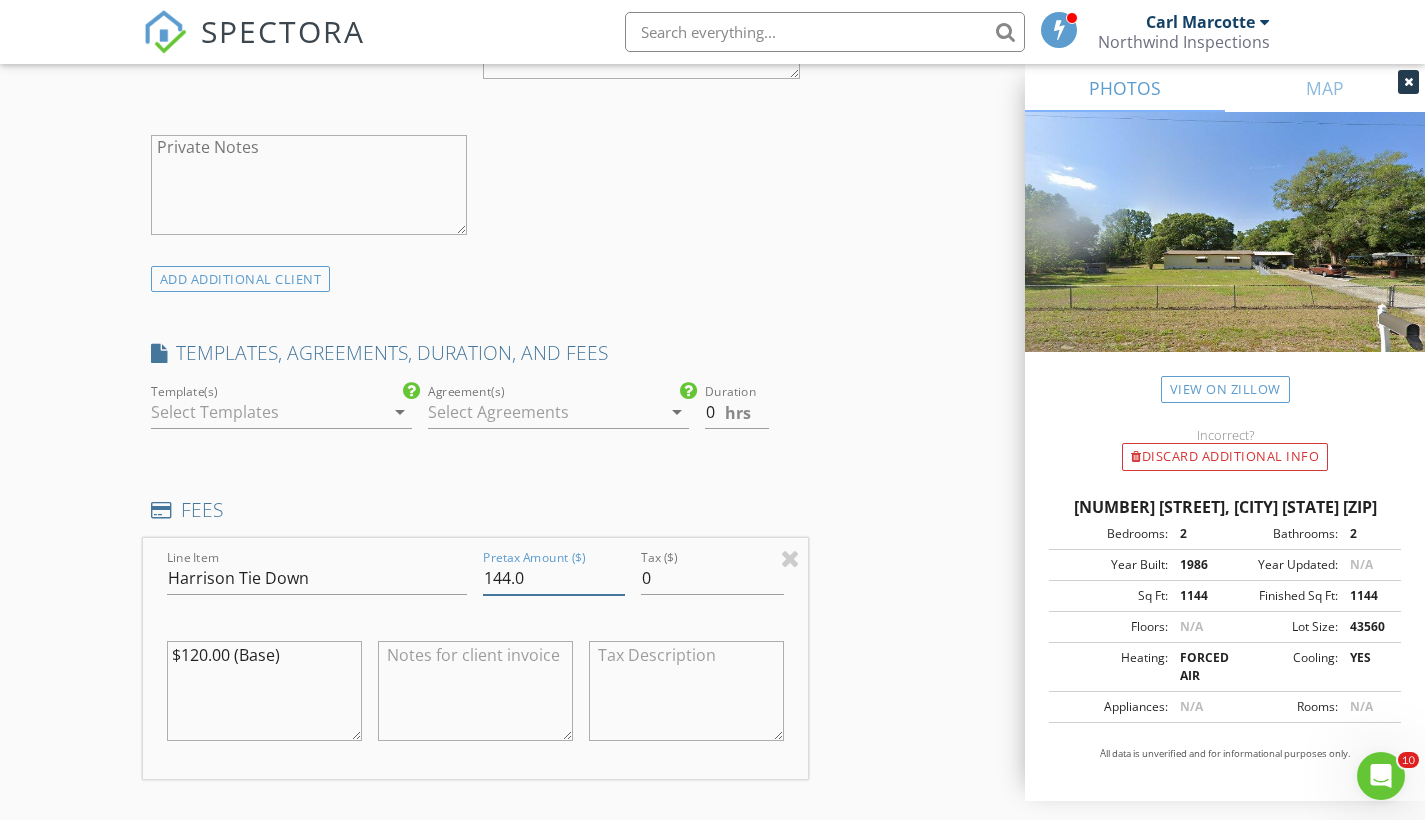type on "144.0" 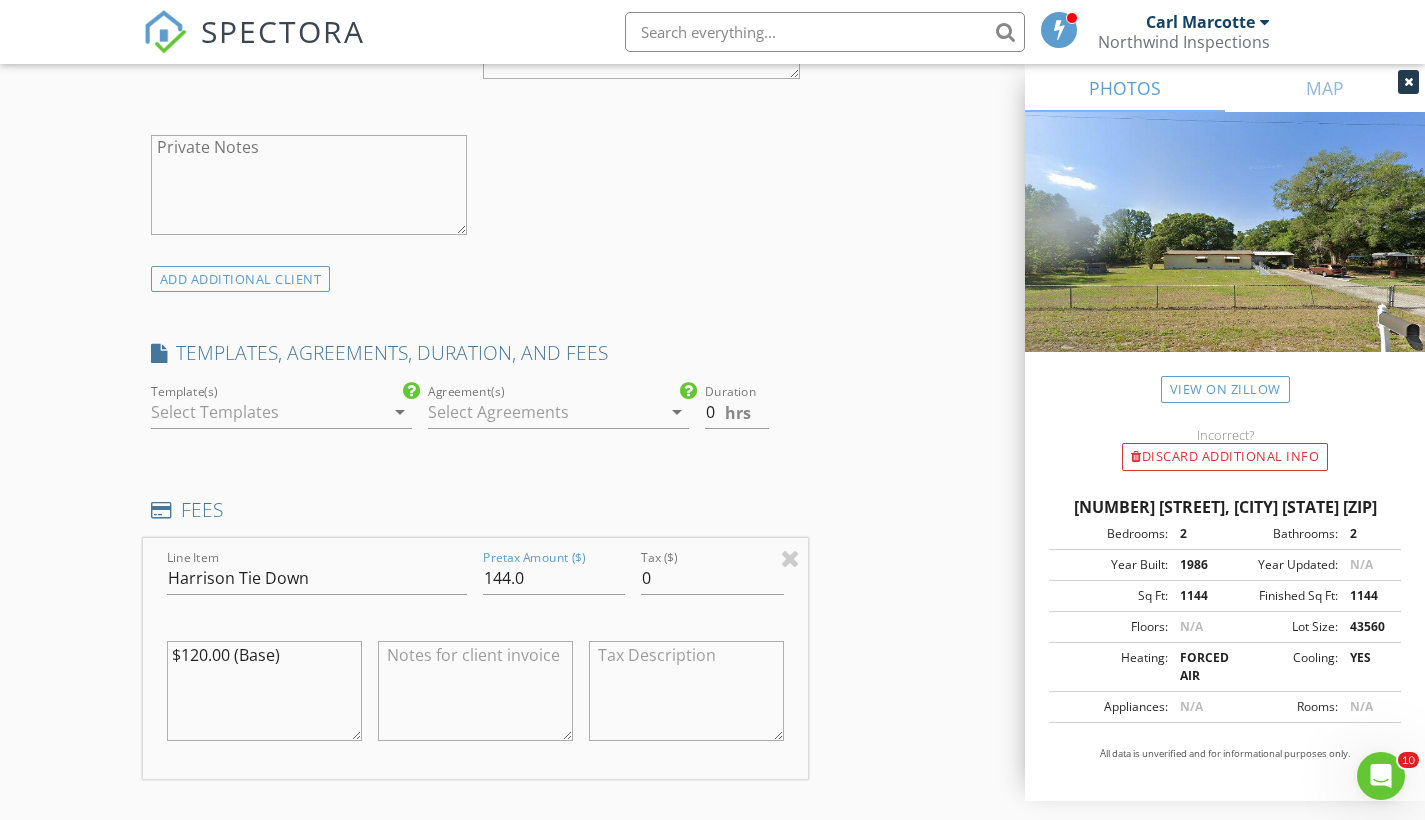 click on "INSPECTOR(S)
check_box   Carl Marcotte   PRIMARY   Carl Marcotte arrow_drop_down   check_box_outline_blank Carl Marcotte specifically requested
Date/Time
08/04/2025 8:30 AM
Location
Address Search       Address 9272 W Melanie Ln   Unit   City Crystal River   State FL   Zip 34428   County Citrus     Square Feet 1144   Year Built 1986   Foundation arrow_drop_down     Carl Marcotte     27.9 miles     (44 minutes)
client
check_box Enable Client CC email for this inspection   Client Search     check_box_outline_blank Client is a Company/Organization     First Name Ugo   Last Name Iacoviello   Email   CC Email   Phone 352-601-3088           Notes   Private Notes
ADD ADDITIONAL client
SERVICES
check_box_outline_blank   ***My safe***PROGRAM   My safe *PROGRAM*   ***NACHI***PROGRAM" at bounding box center (713, 693) 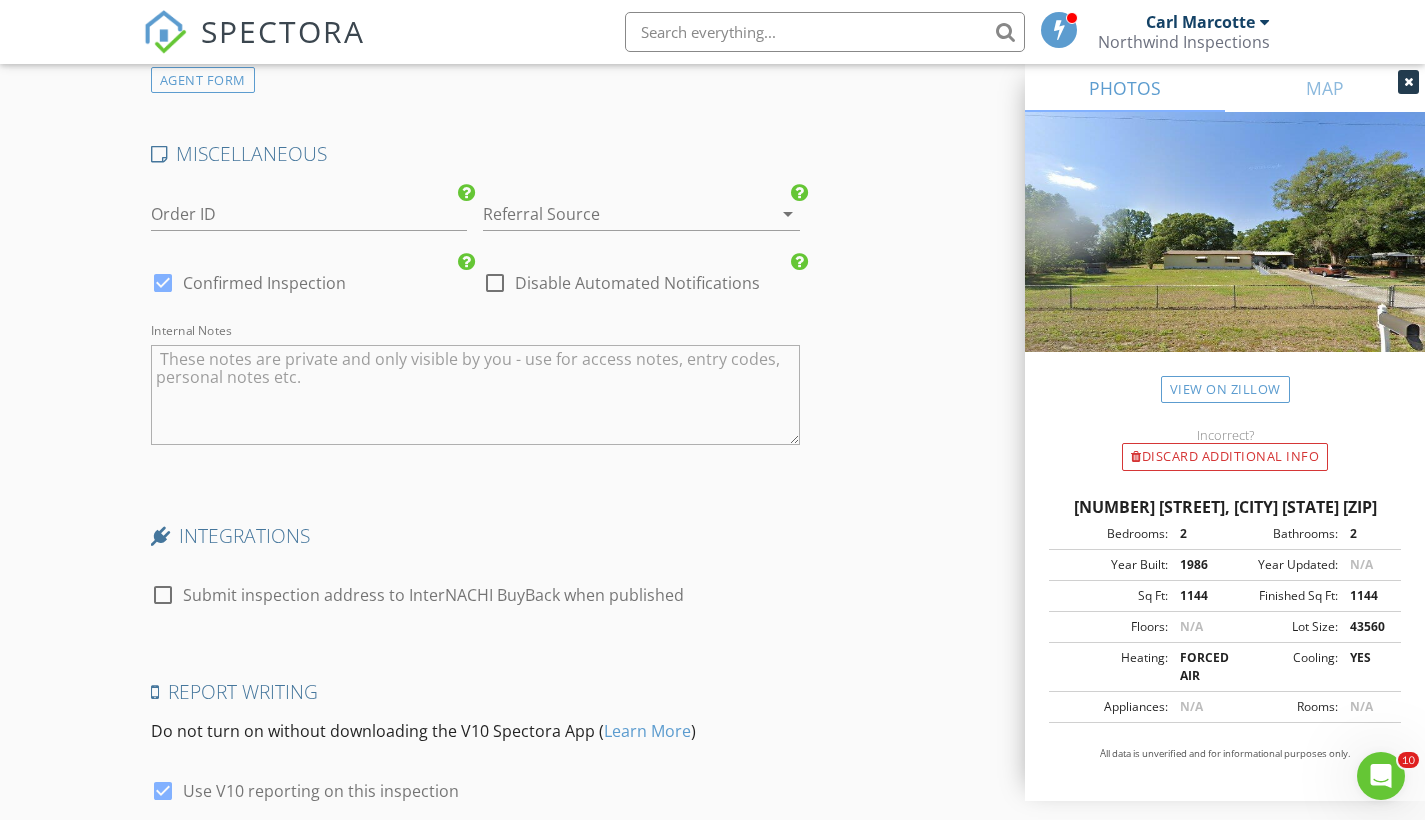 scroll, scrollTop: 3124, scrollLeft: 0, axis: vertical 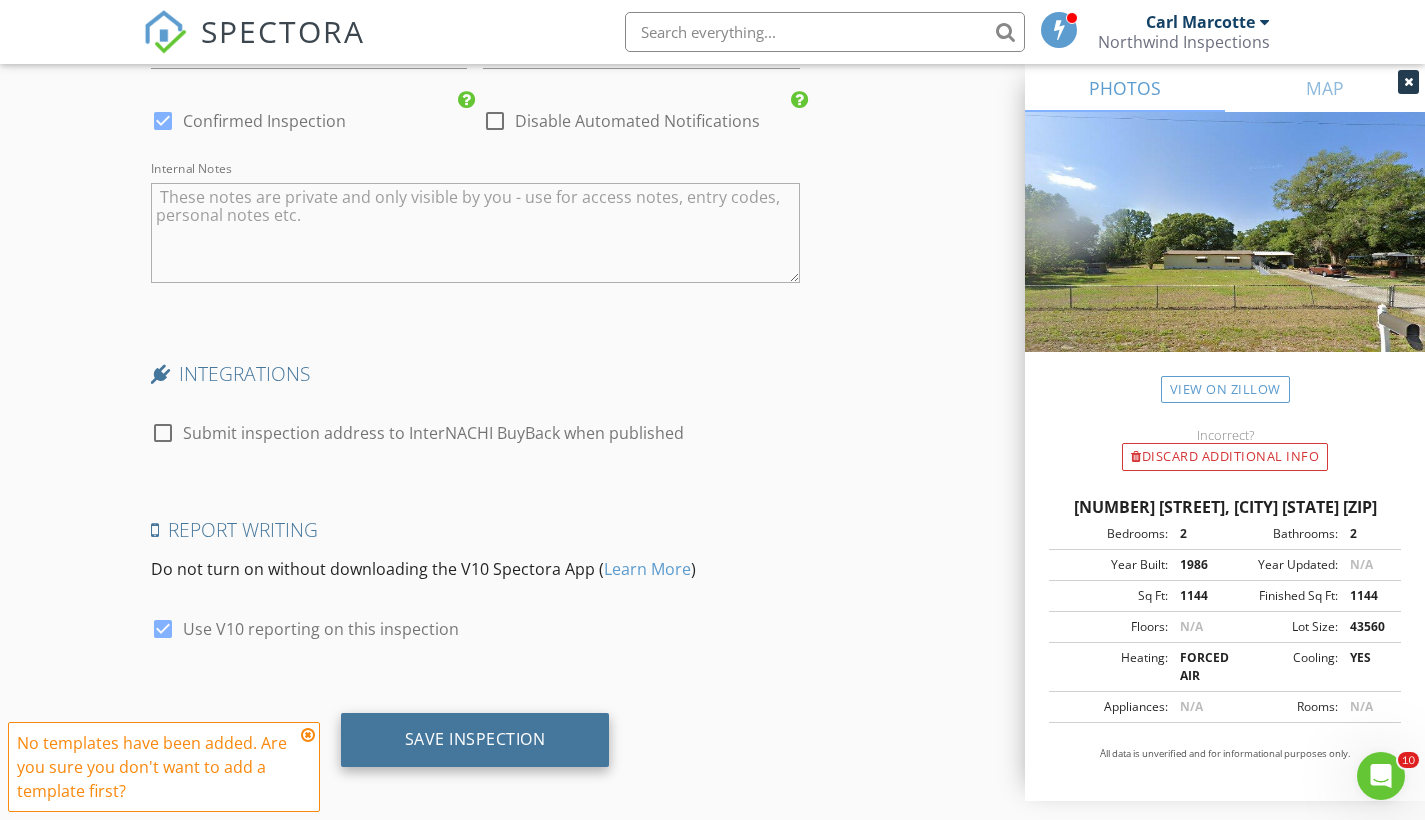 click on "Save Inspection" at bounding box center [475, 739] 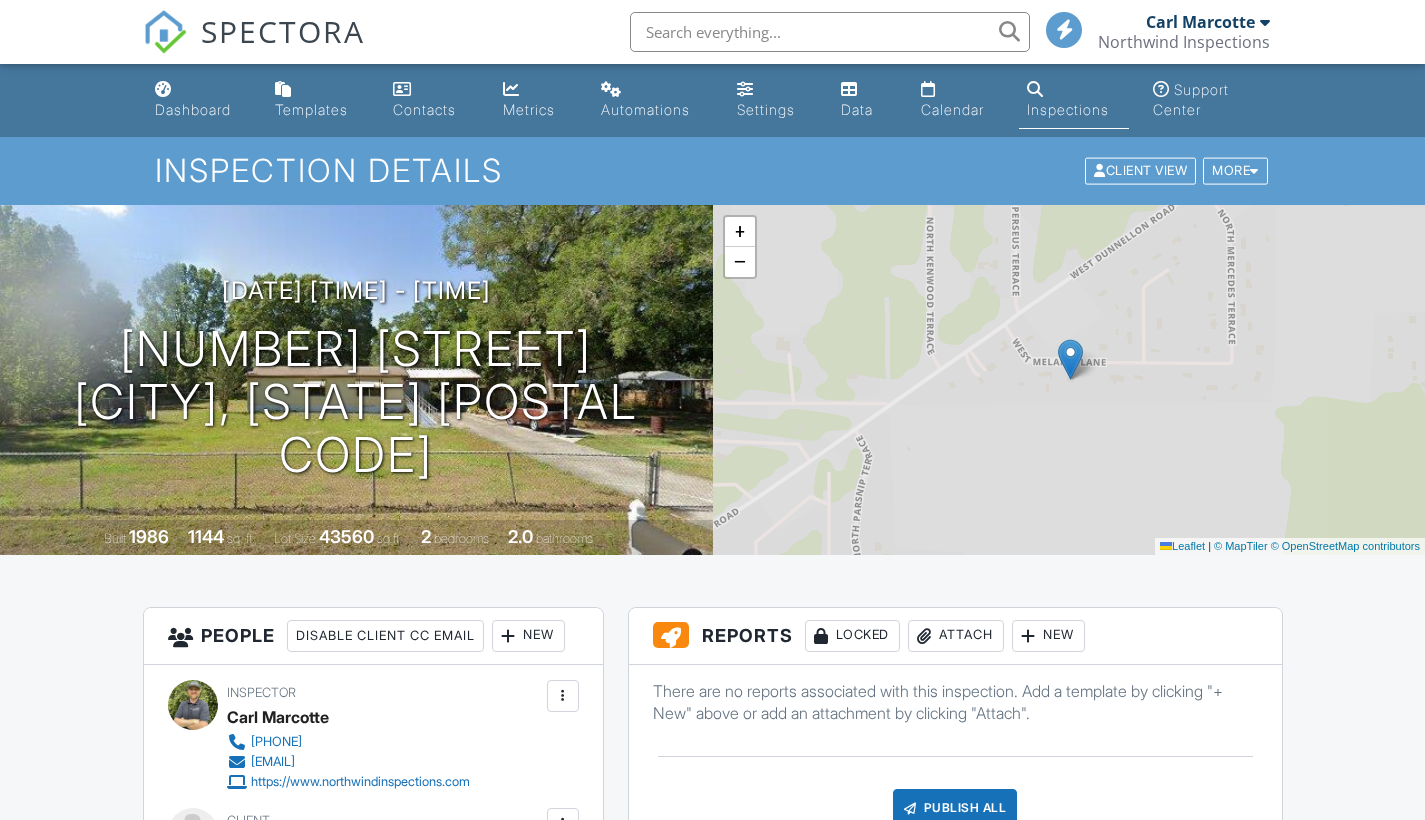 scroll, scrollTop: 0, scrollLeft: 0, axis: both 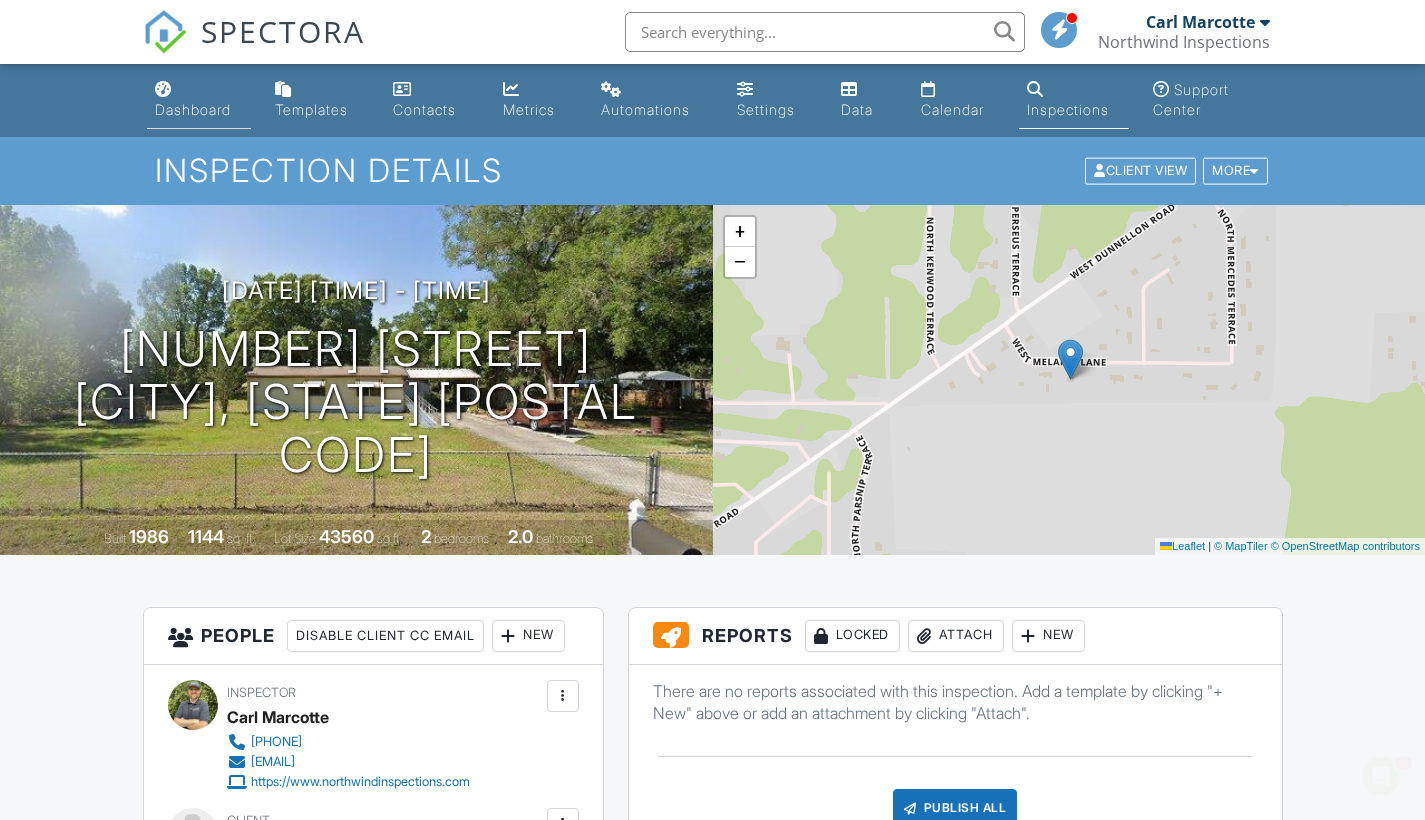 click on "Dashboard" at bounding box center [193, 109] 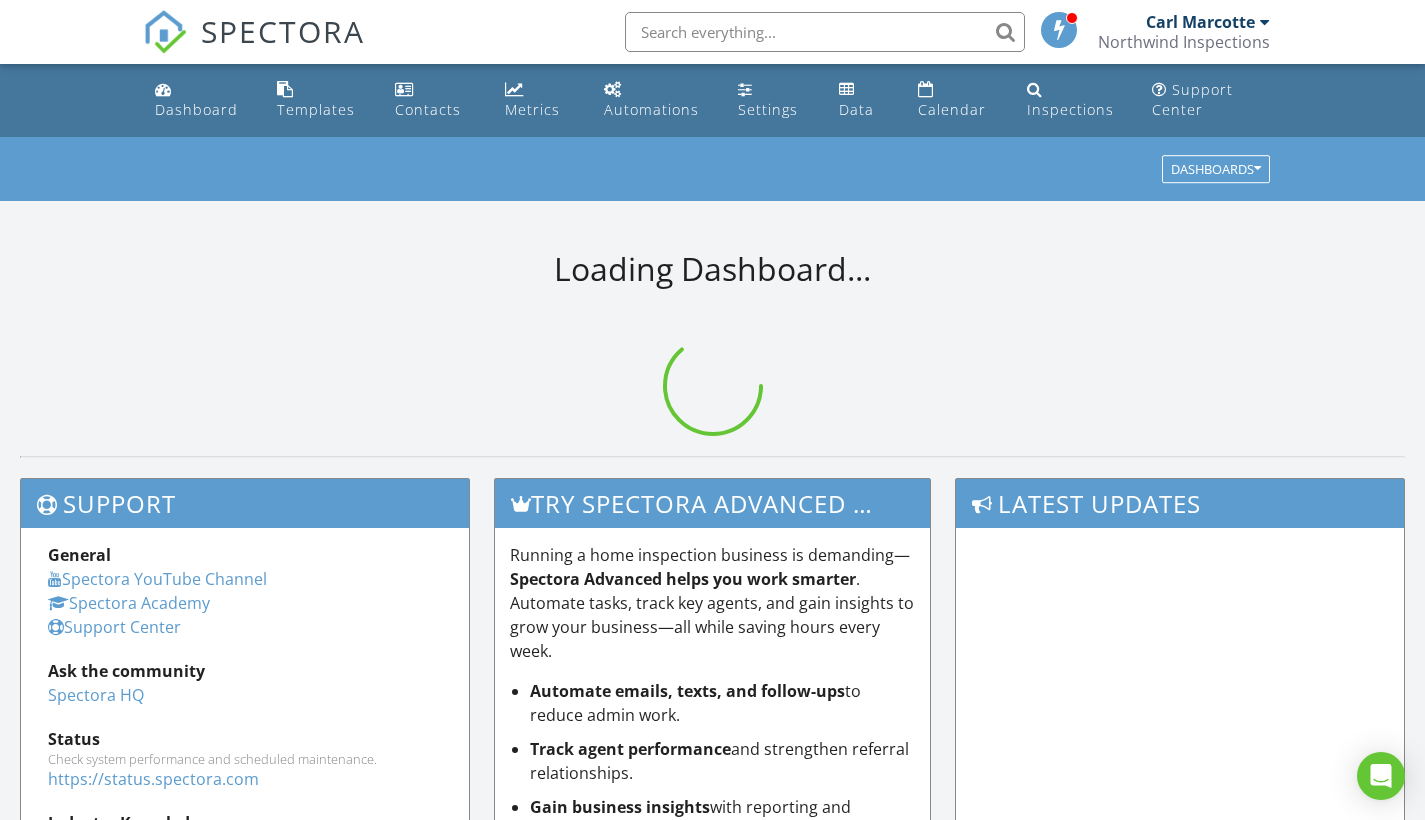 scroll, scrollTop: 0, scrollLeft: 0, axis: both 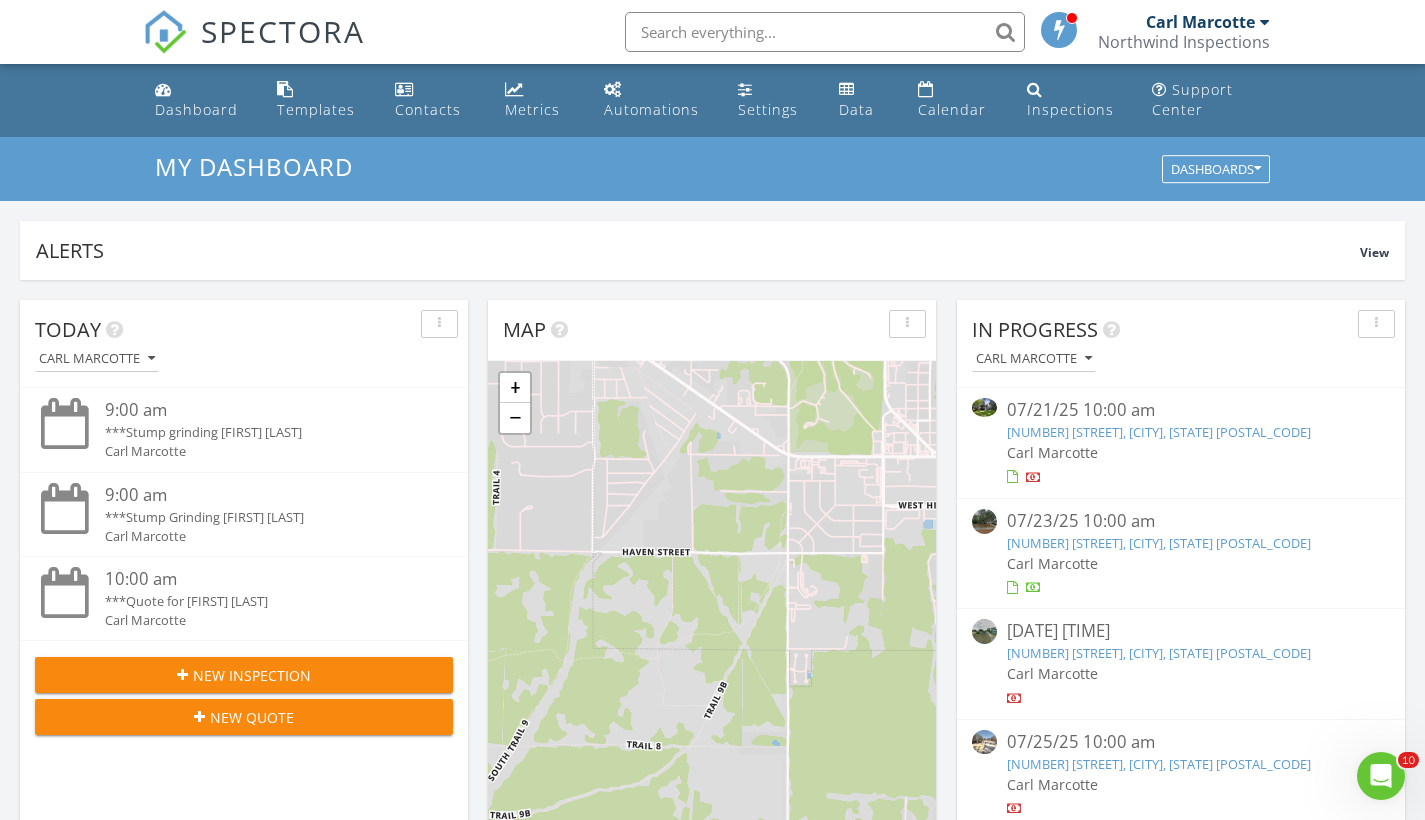 click on "New Inspection" at bounding box center [252, 675] 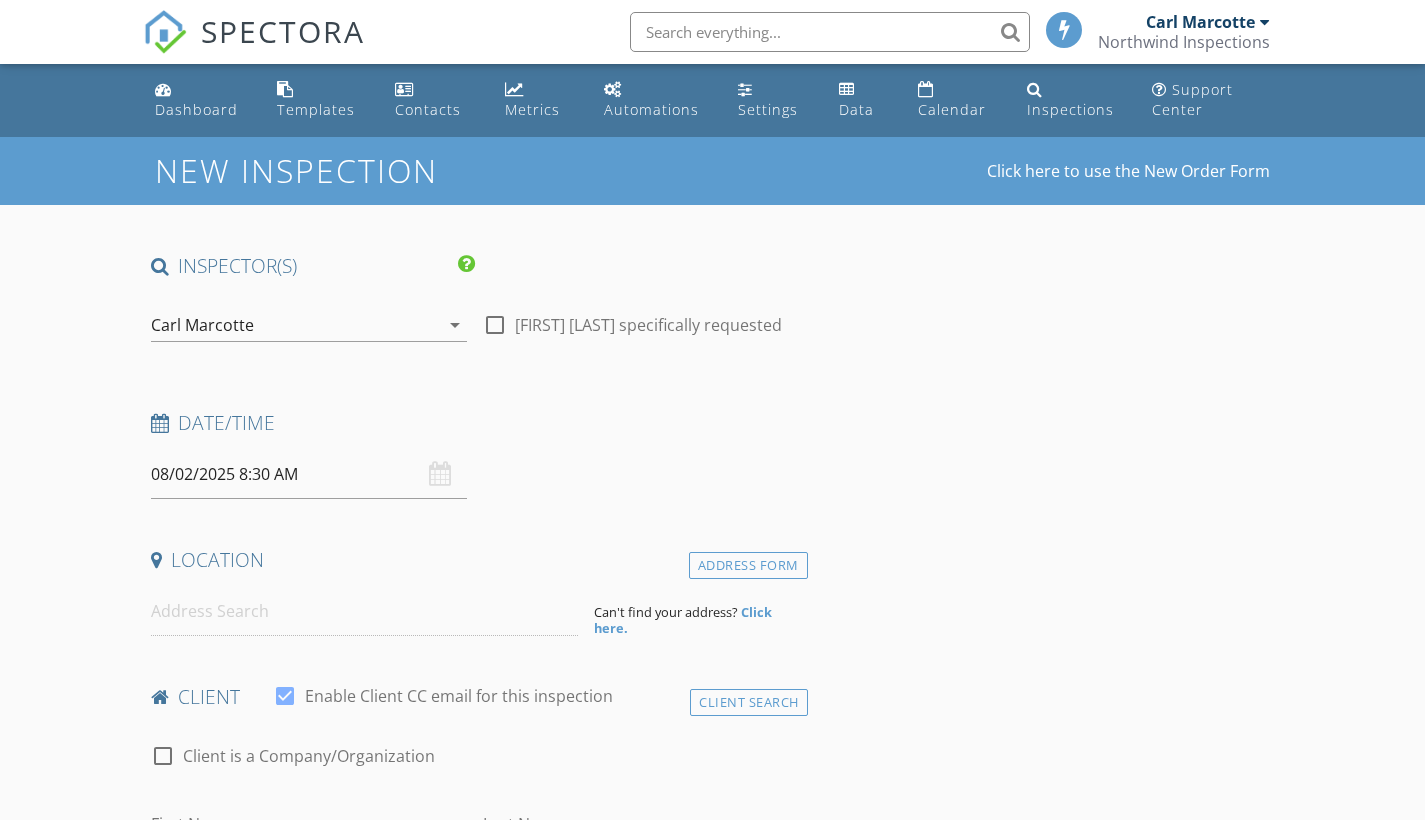 select on "7" 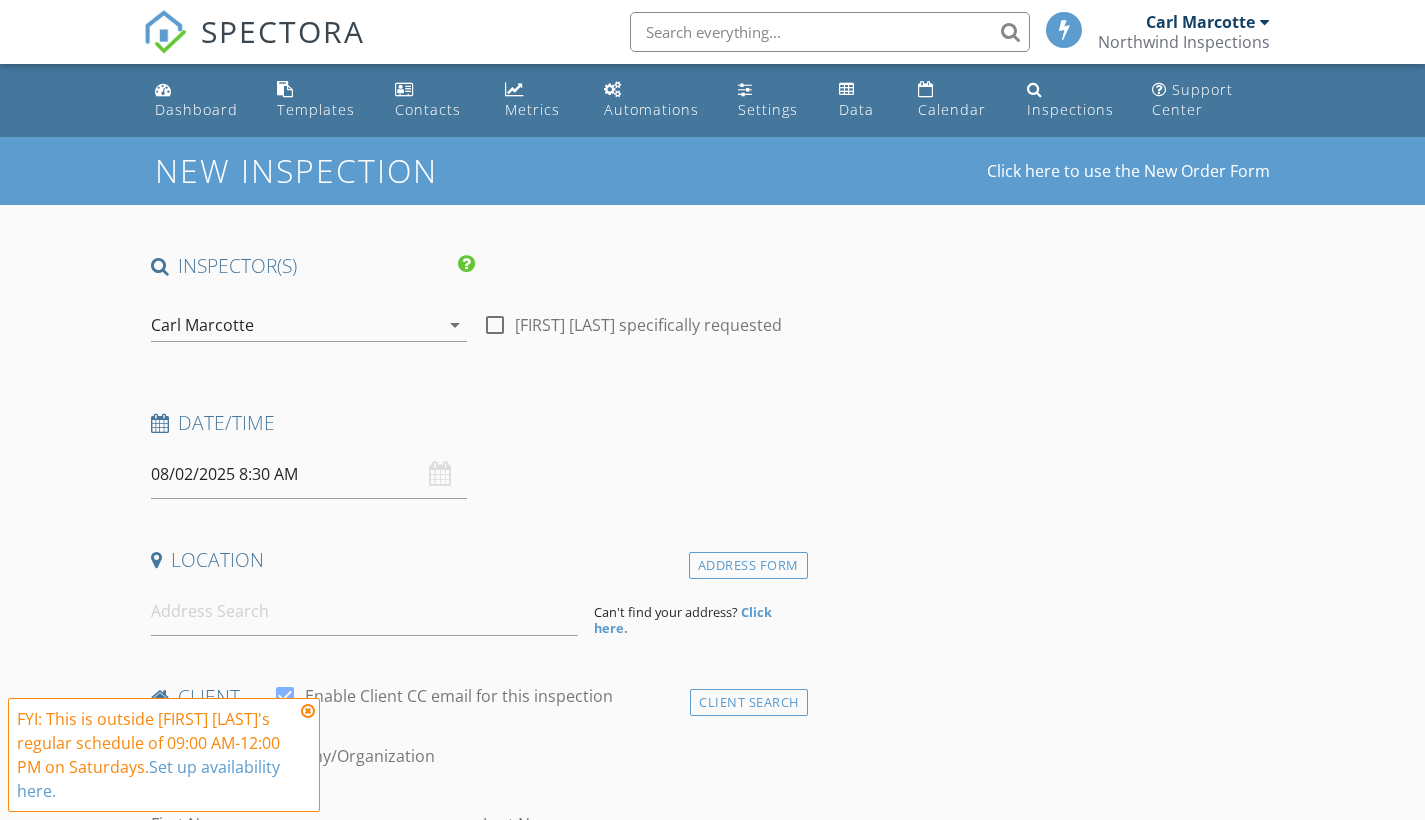 scroll, scrollTop: 0, scrollLeft: 0, axis: both 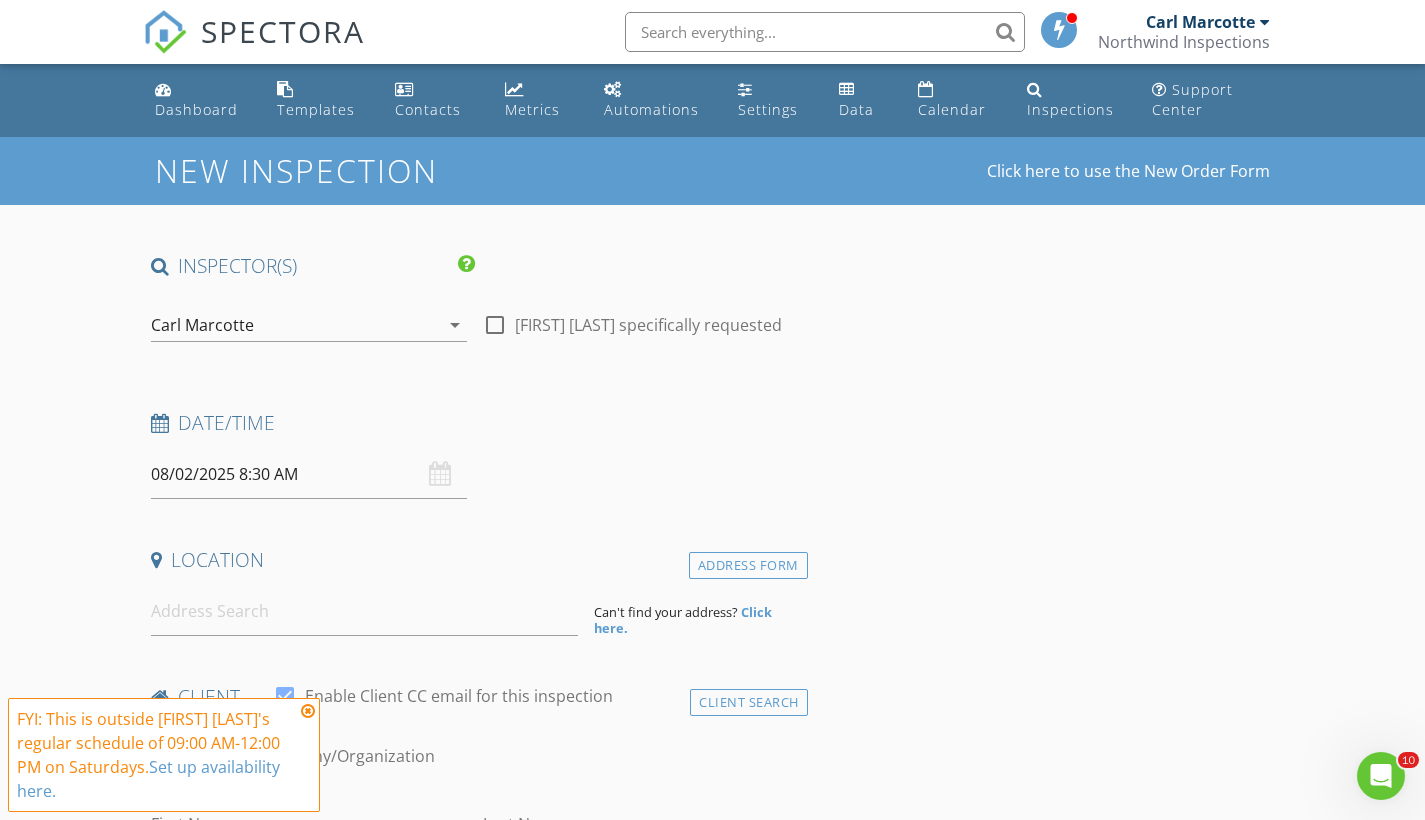 click on "08/02/2025 8:30 AM" at bounding box center (309, 474) 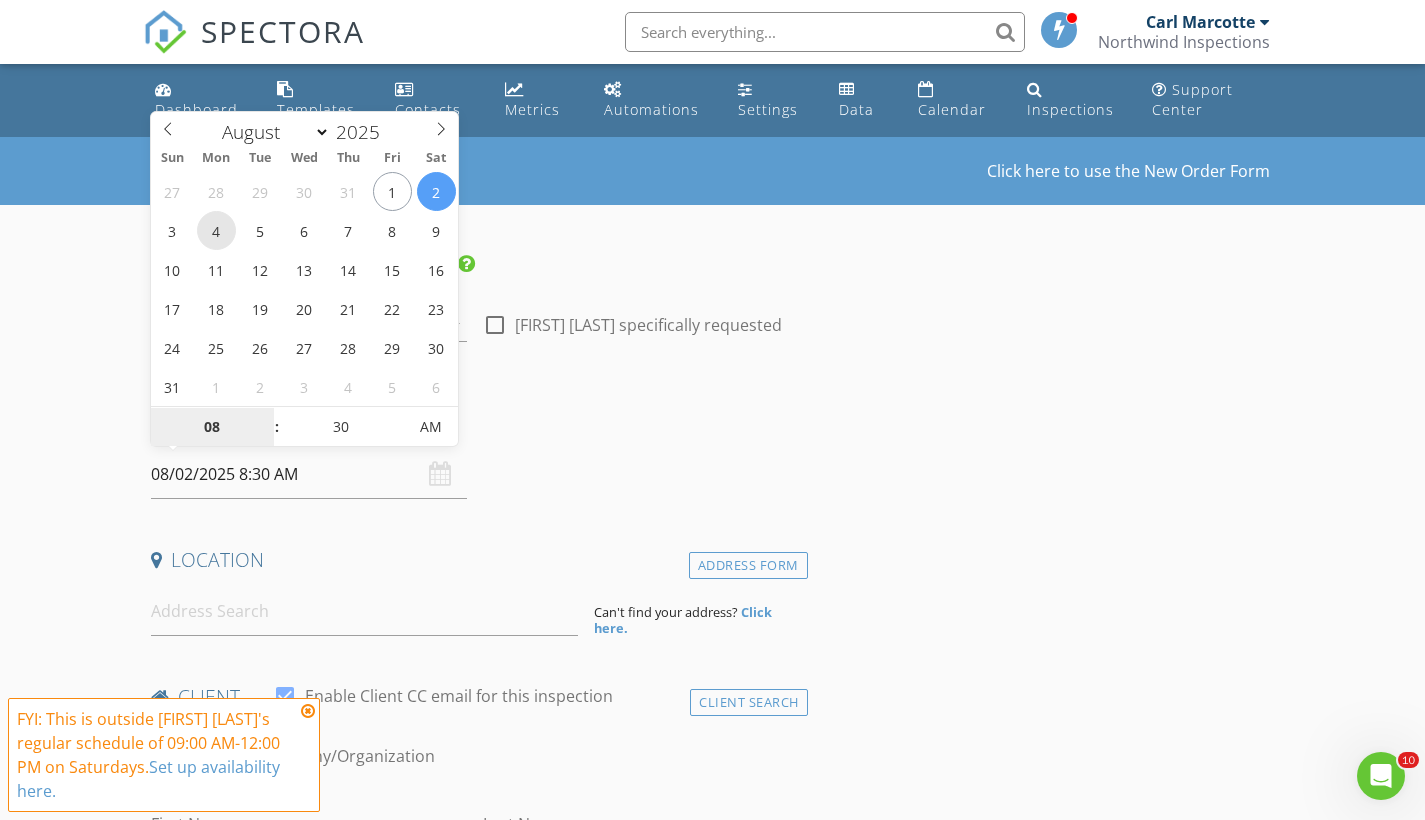 type on "08/04/2025 8:30 AM" 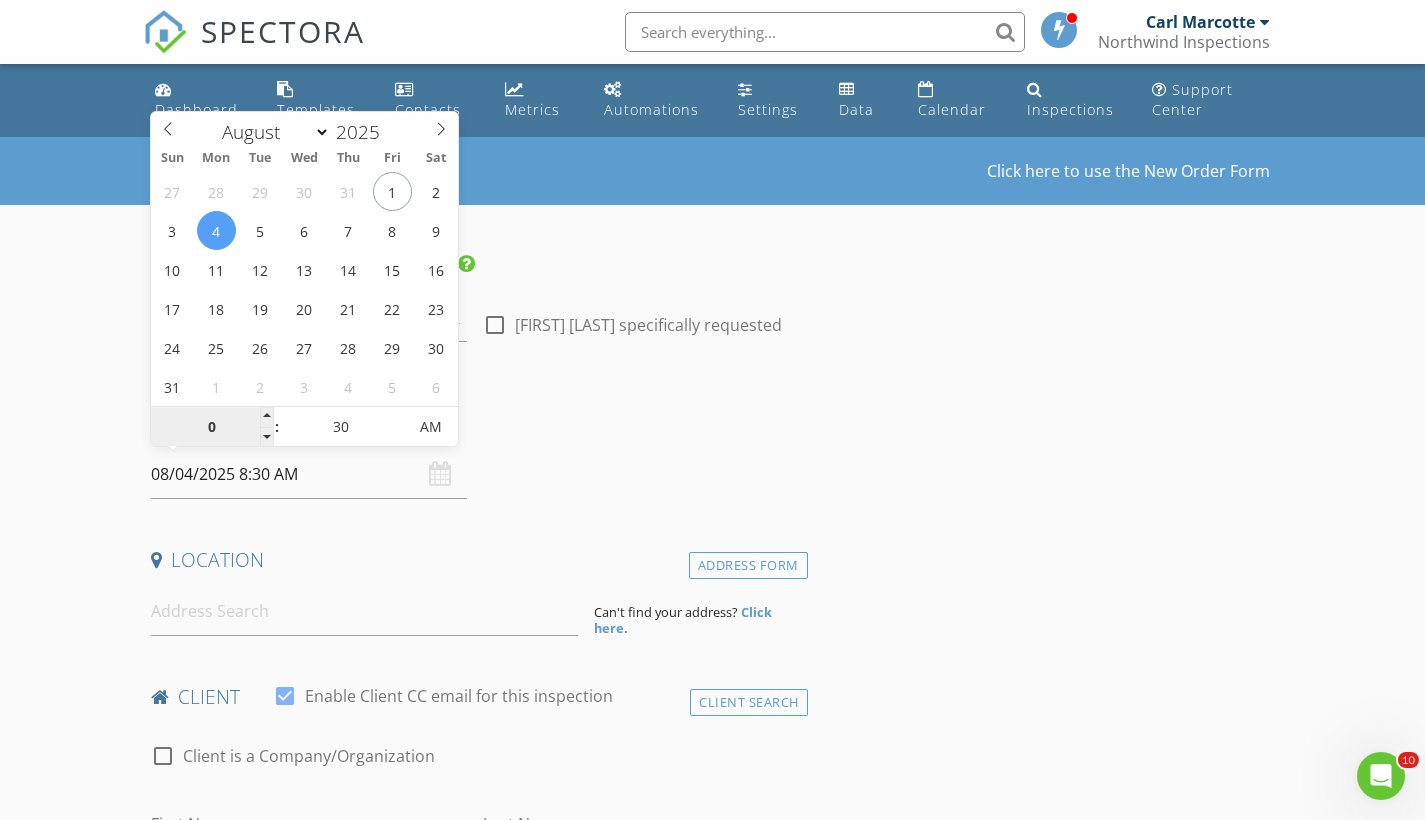 type on "09" 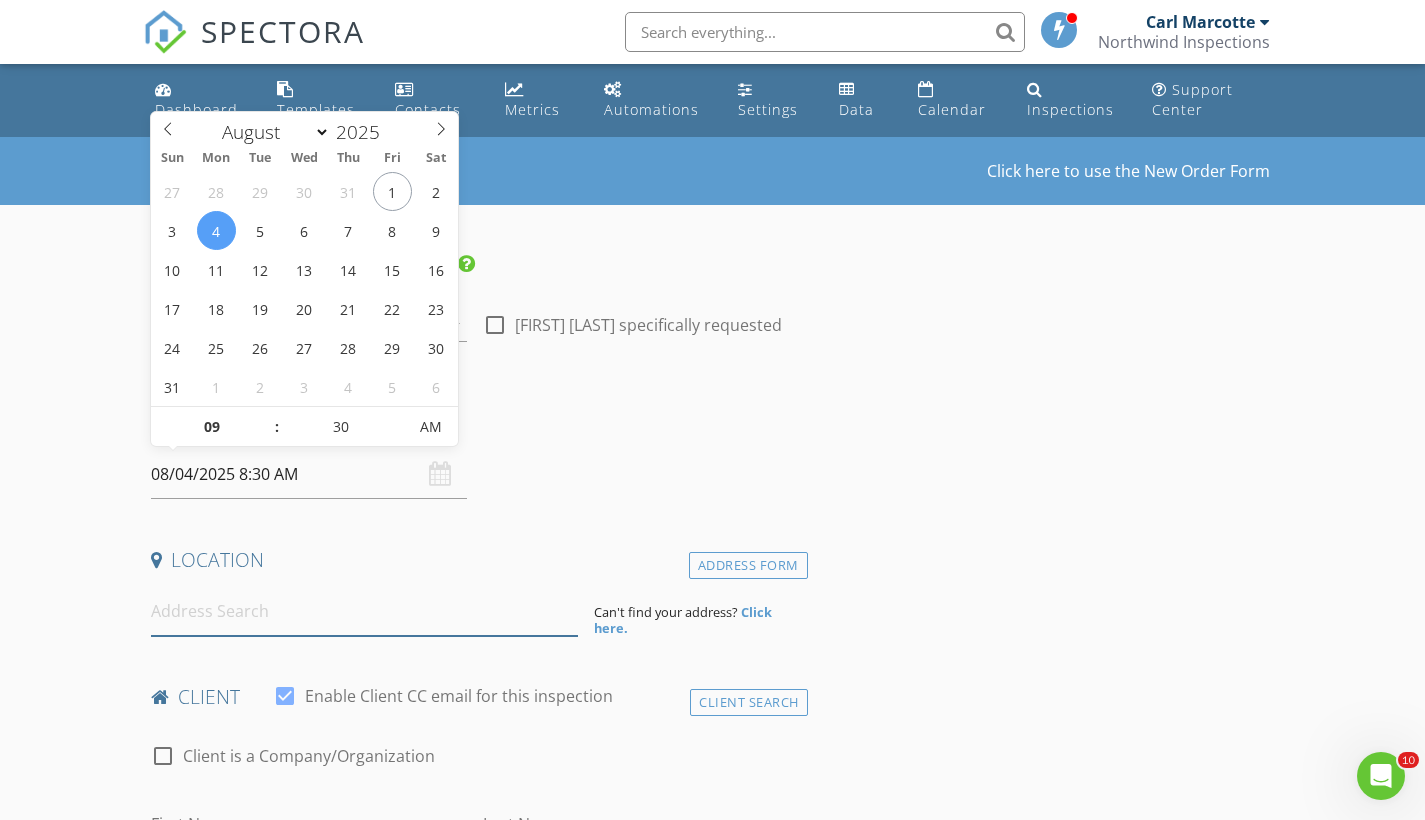 type on "08/04/2025 9:30 AM" 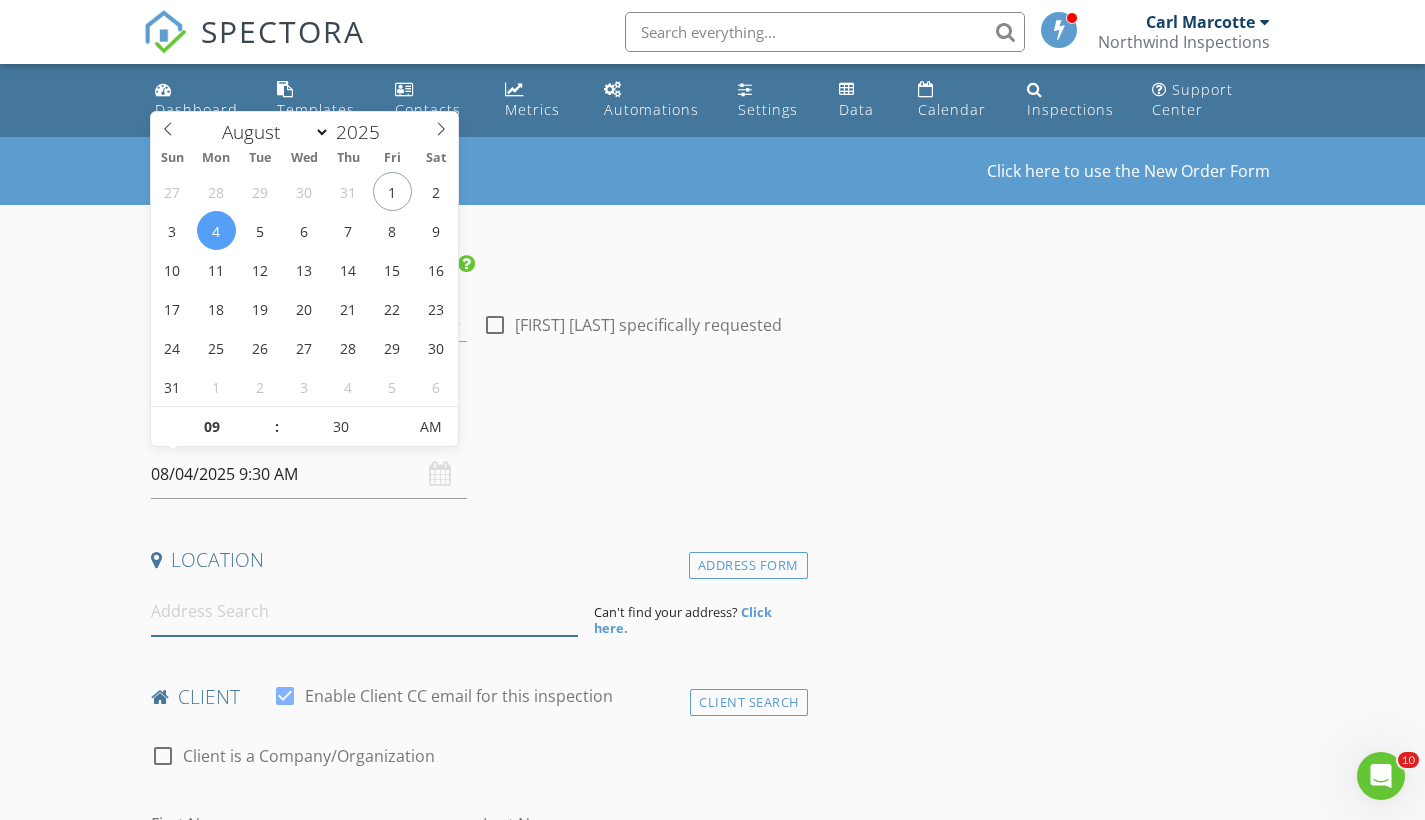 click at bounding box center [364, 611] 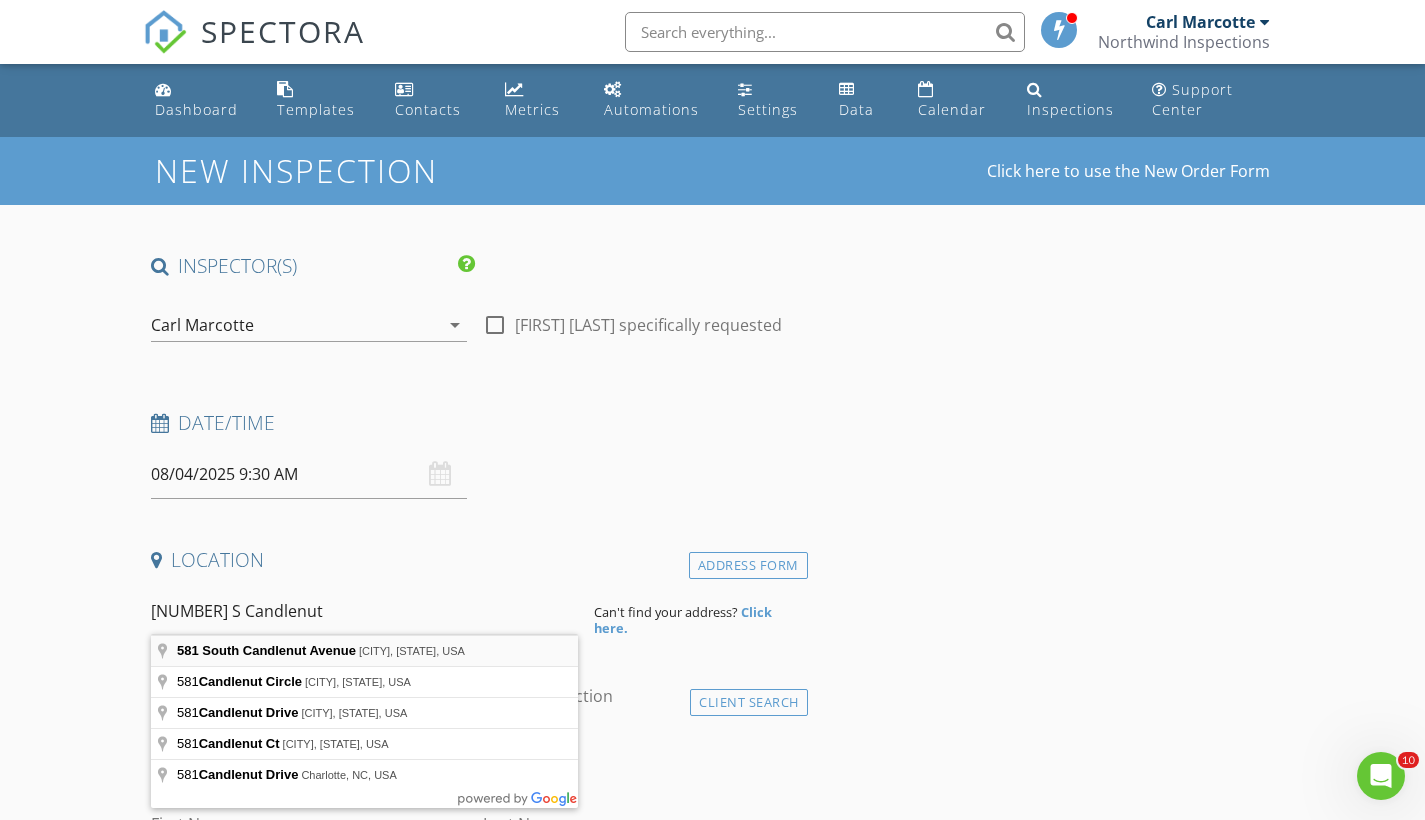 type on "581 South Candlenut Avenue, Homosassa, FL, USA" 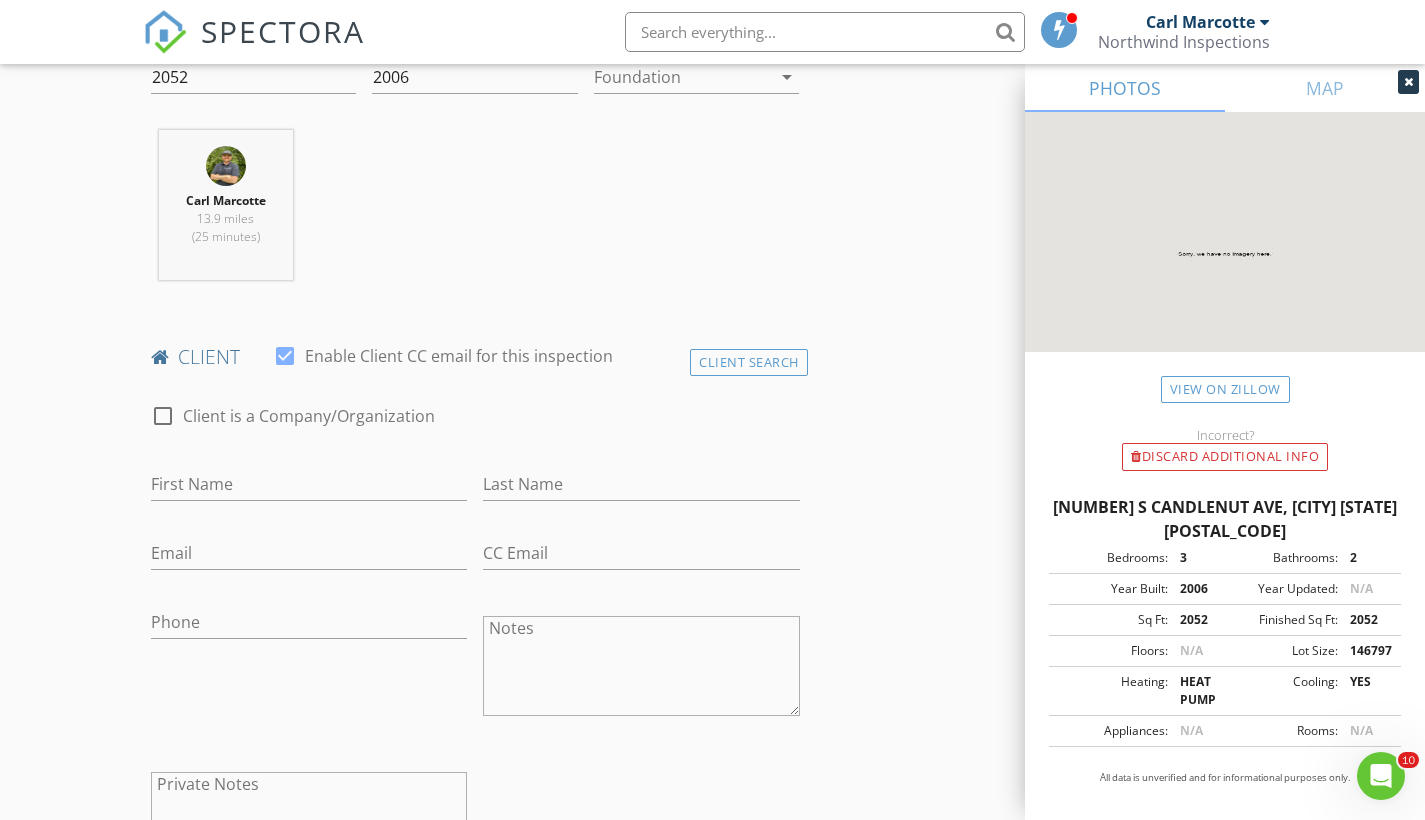 scroll, scrollTop: 787, scrollLeft: 0, axis: vertical 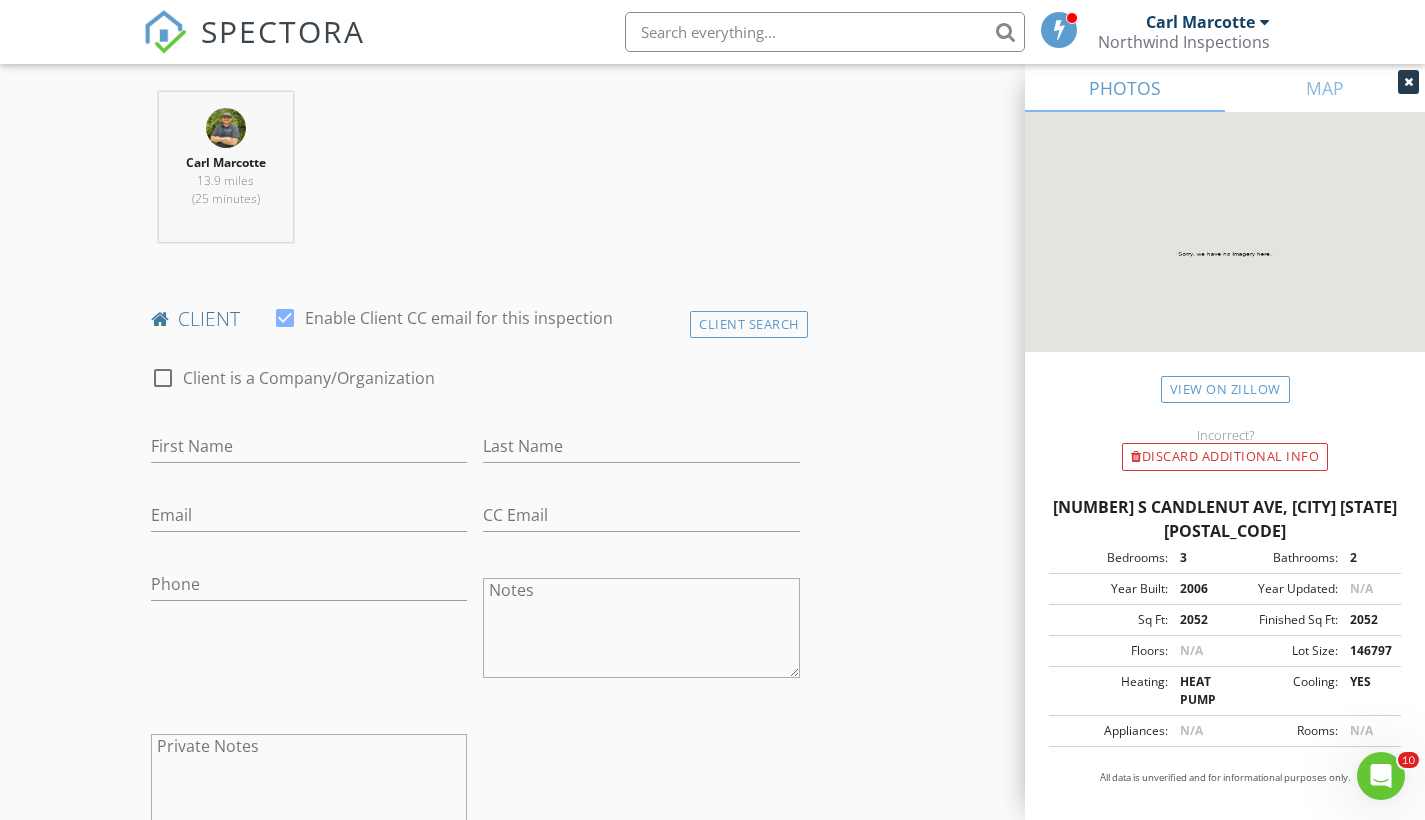 click on "First Name" at bounding box center (309, 450) 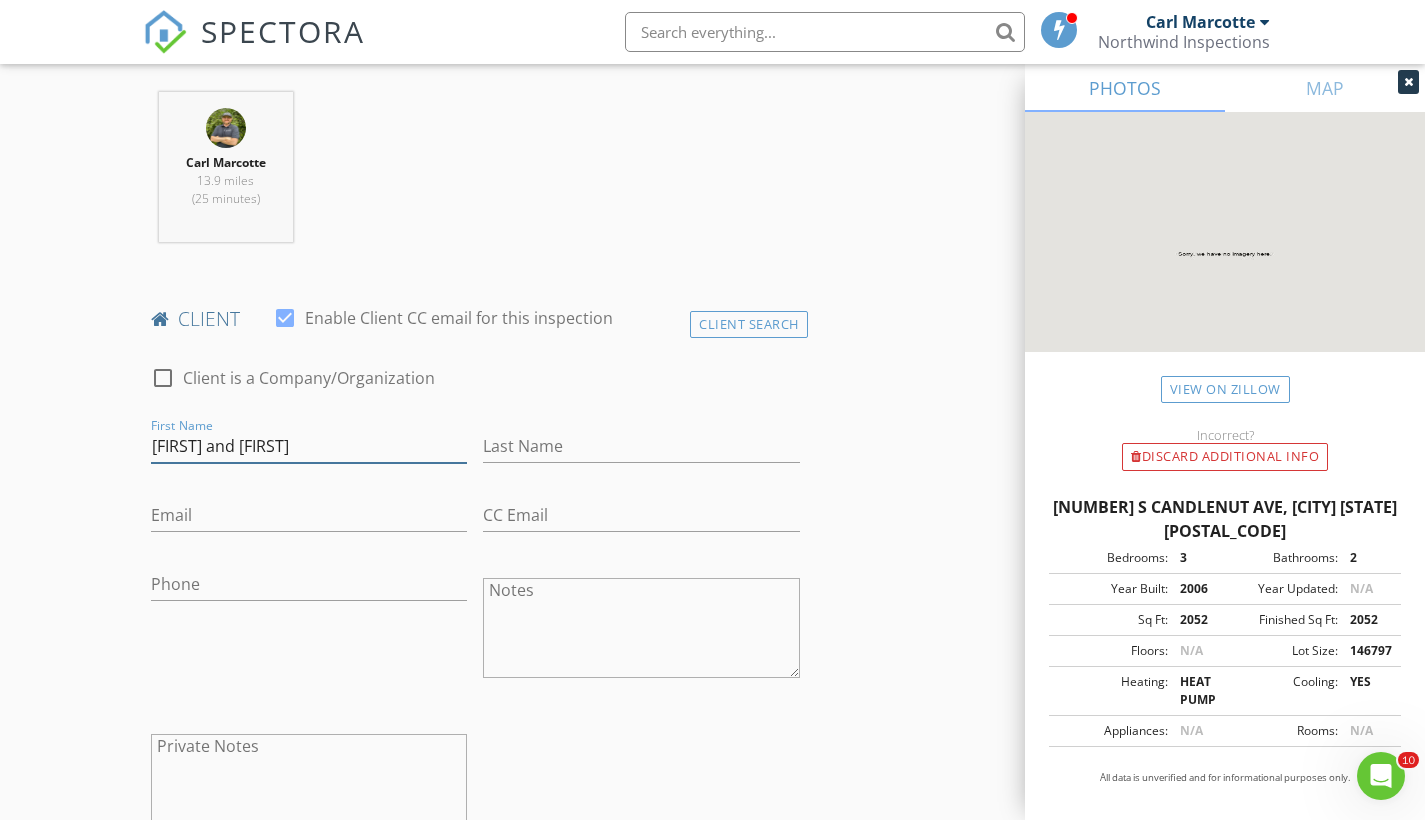 type on "Toby and Pamela" 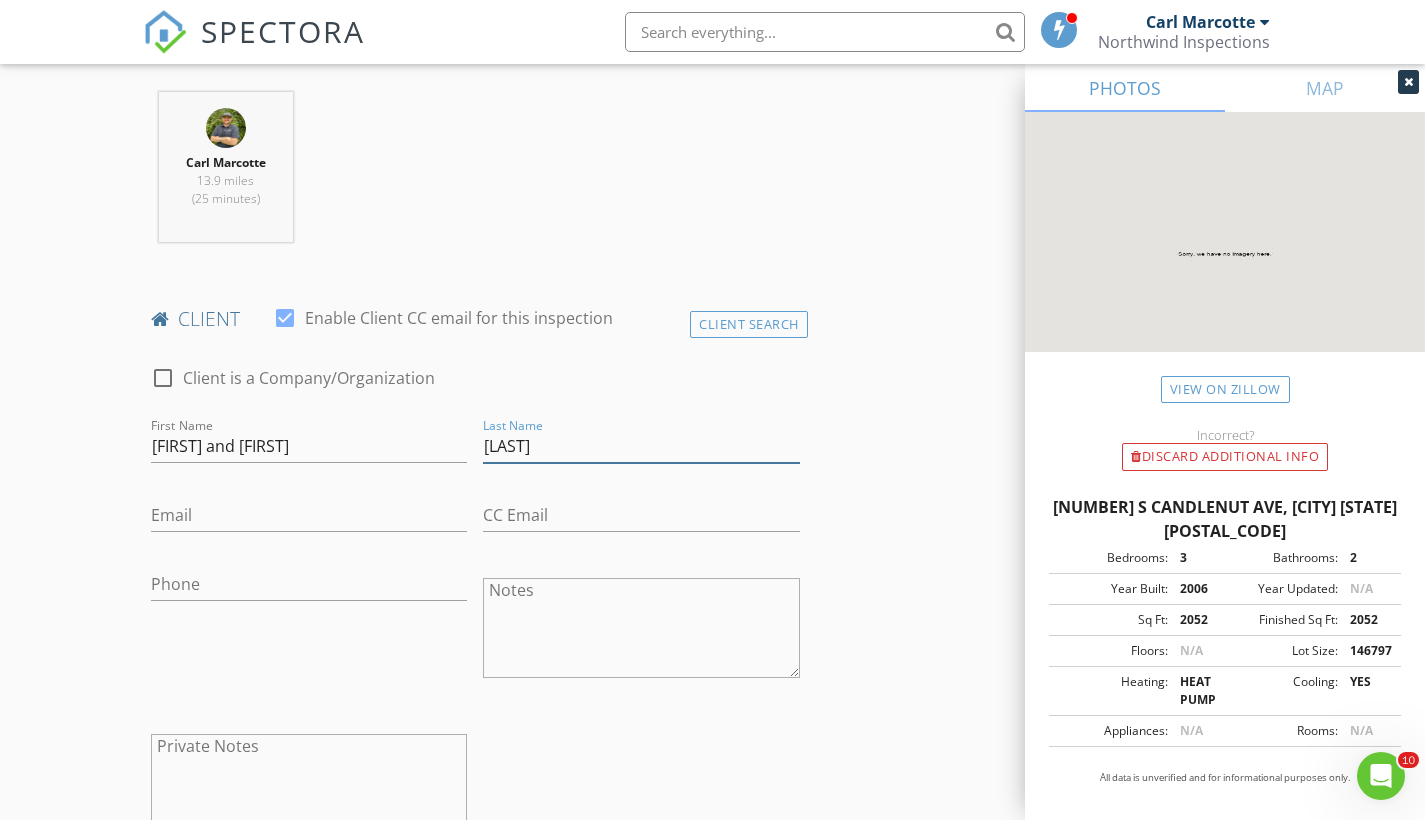 type on "Spearman" 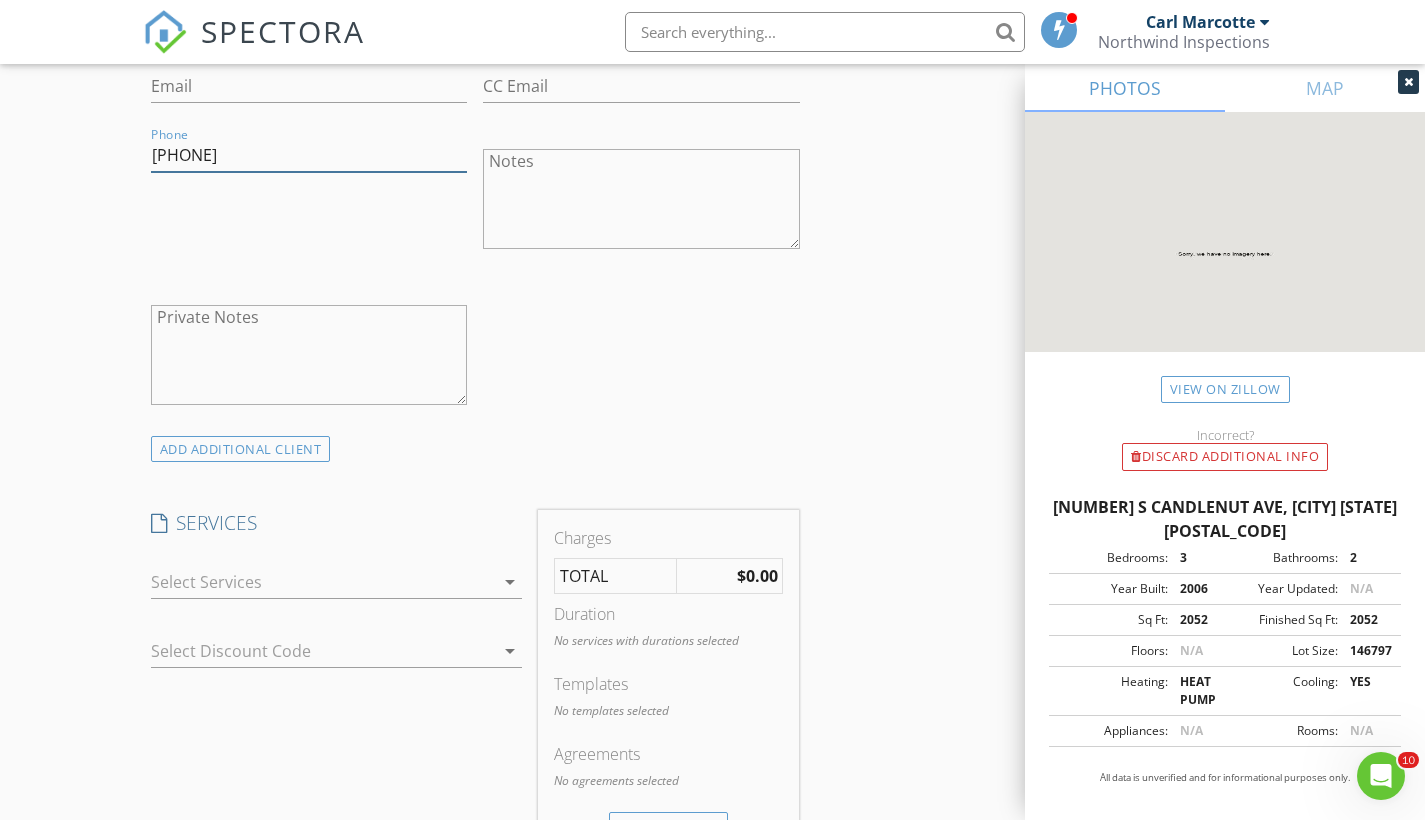 scroll, scrollTop: 1333, scrollLeft: 0, axis: vertical 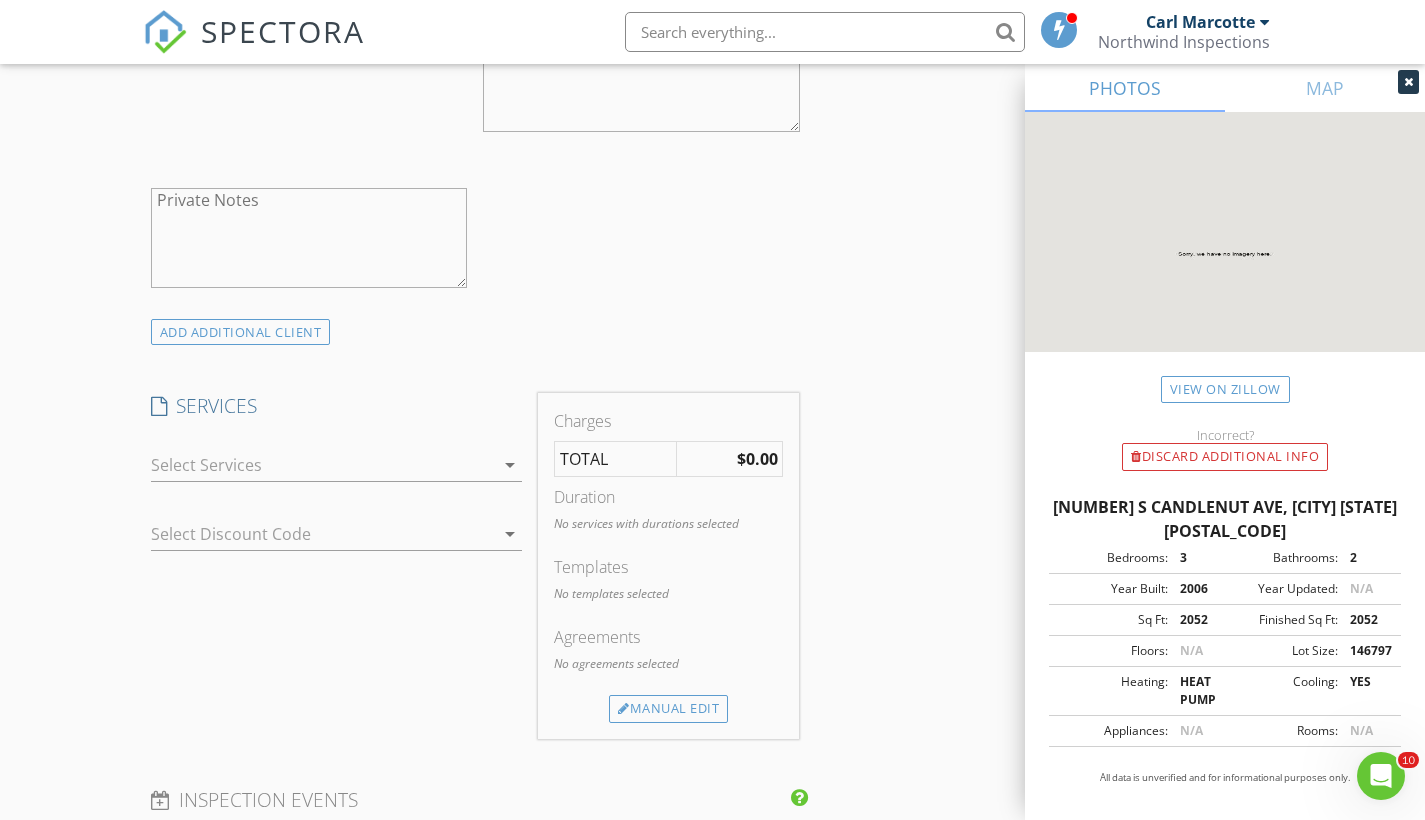 type on "[PHONE]" 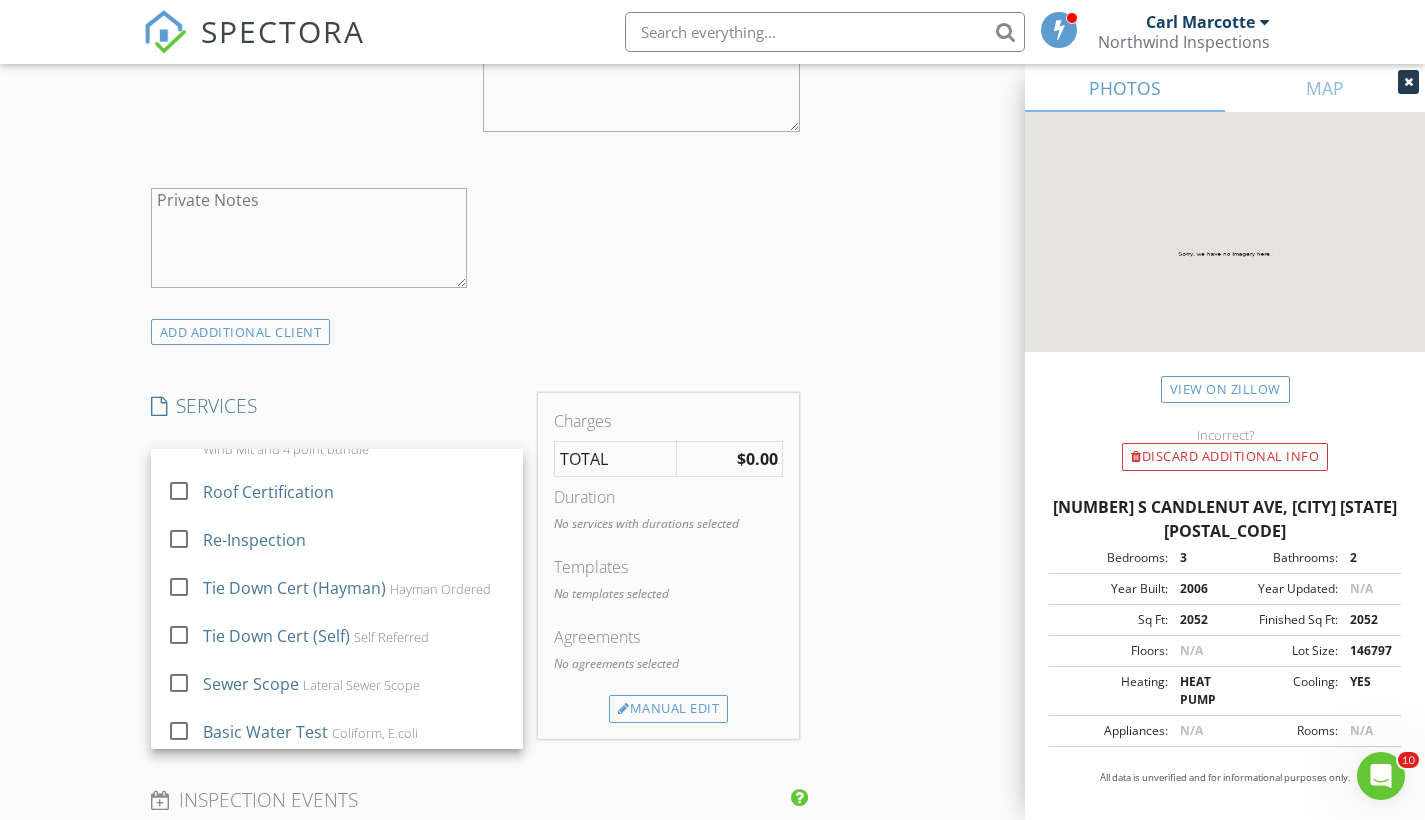 scroll, scrollTop: 707, scrollLeft: 0, axis: vertical 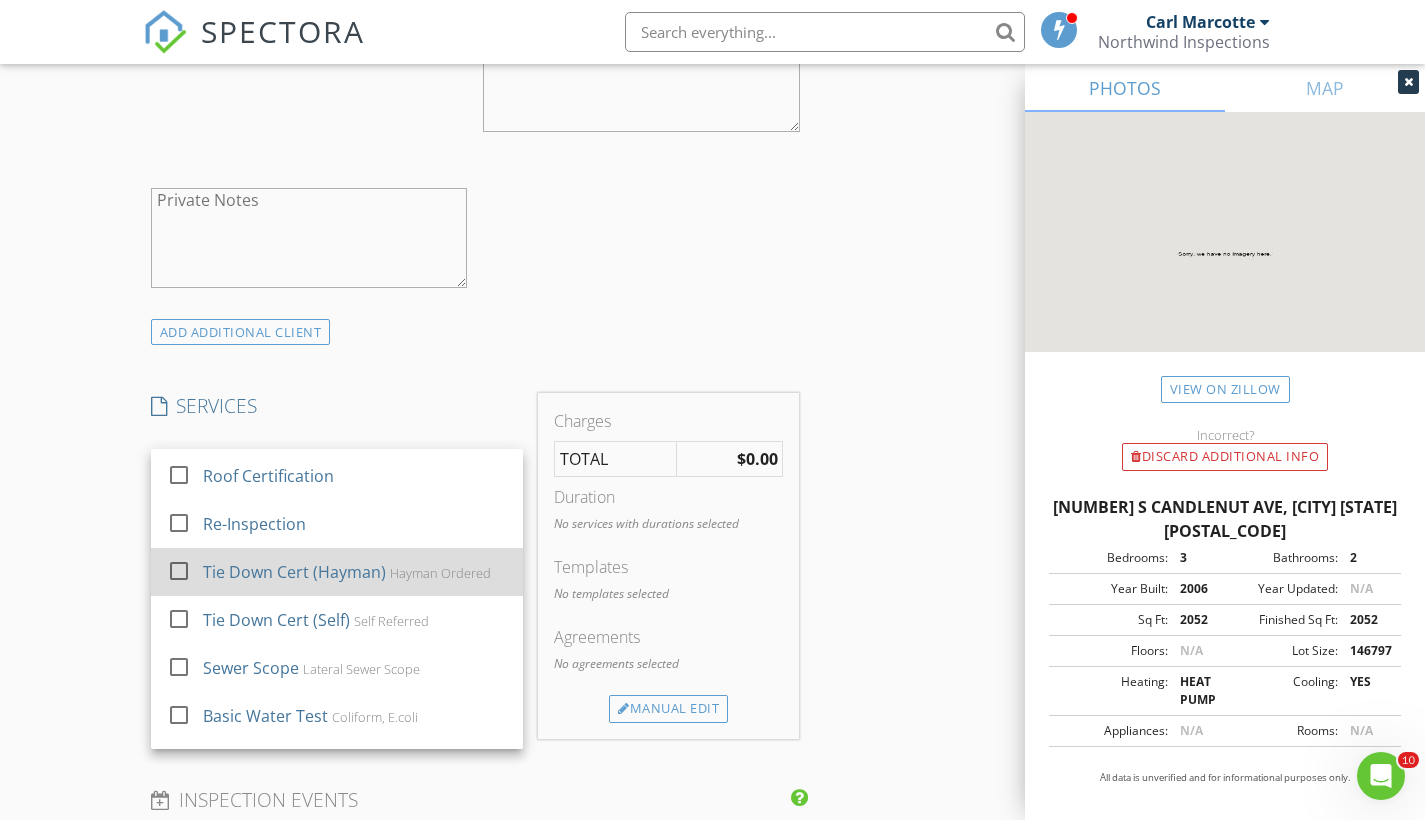 click on "Tie Down Cert (Hayman)" at bounding box center (294, 572) 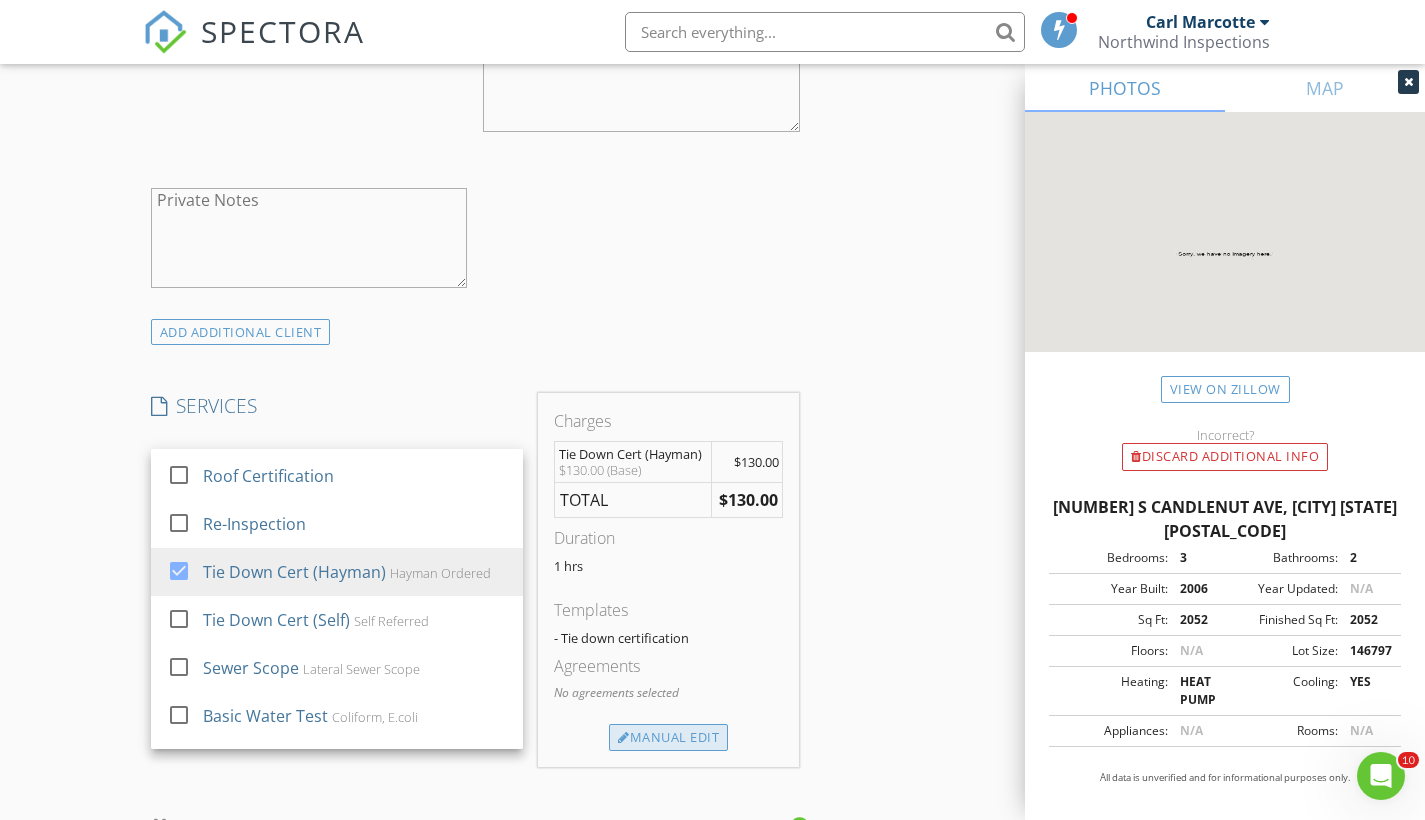 click on "Manual Edit" at bounding box center (668, 738) 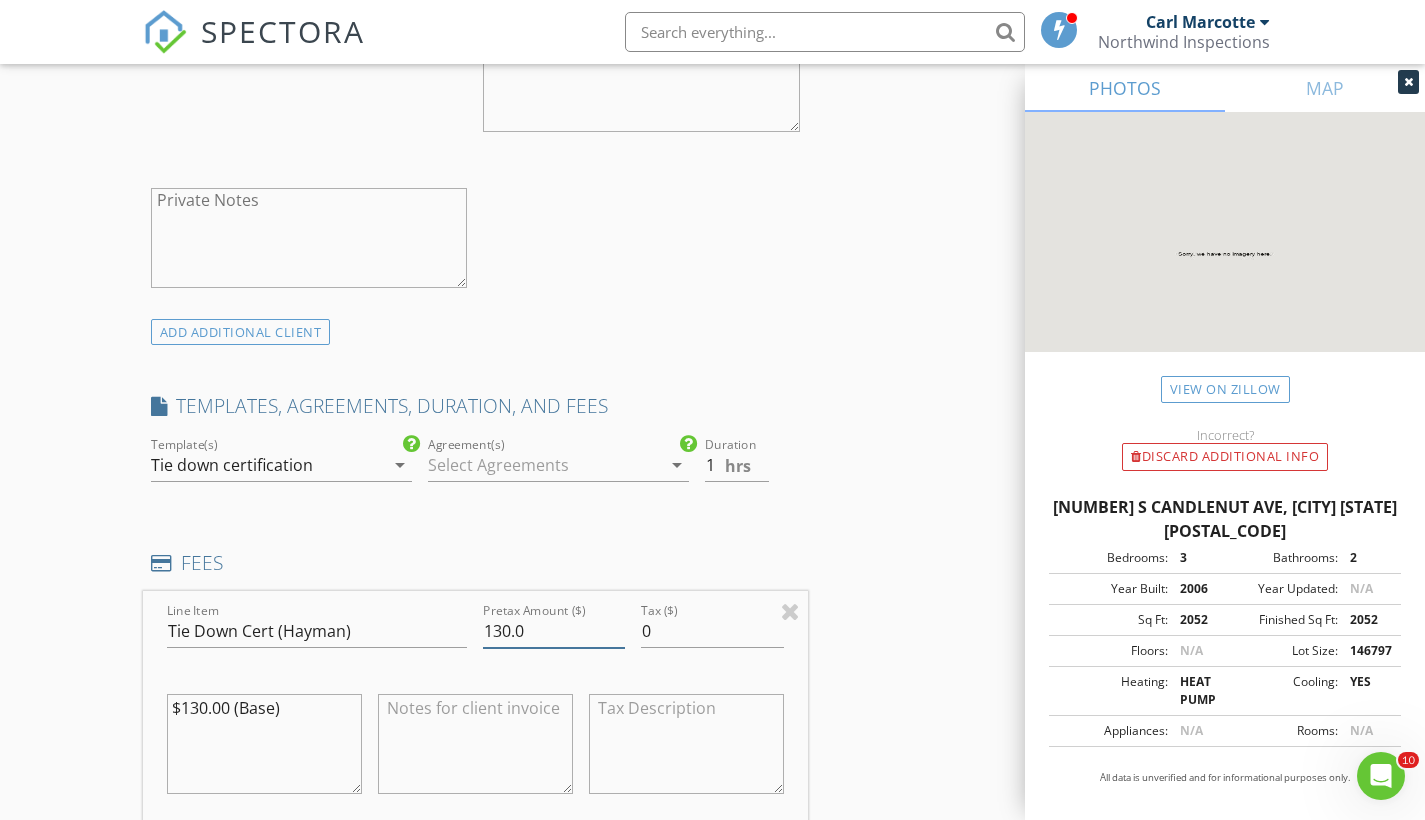 click on "130.0" at bounding box center [554, 631] 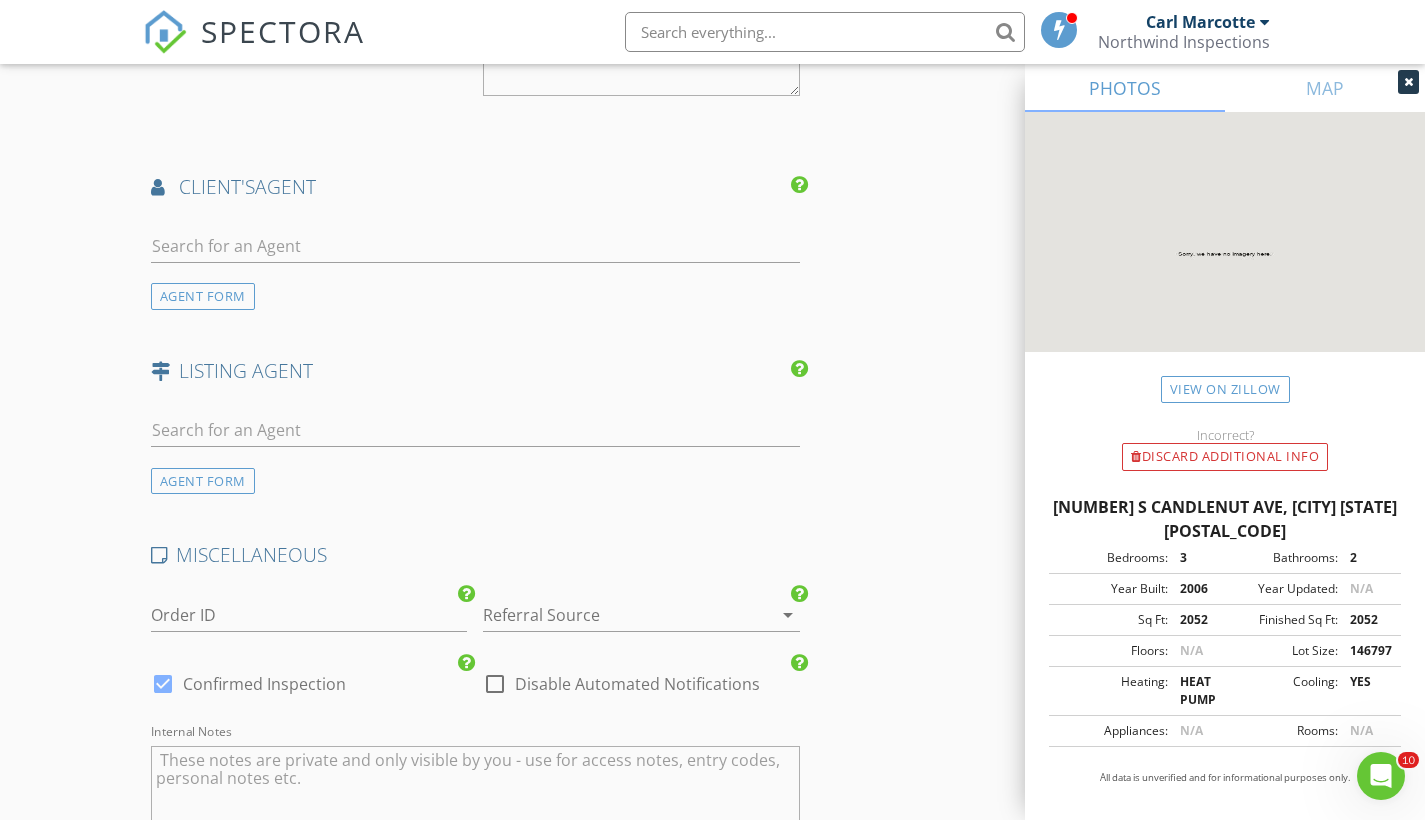 scroll, scrollTop: 2571, scrollLeft: 0, axis: vertical 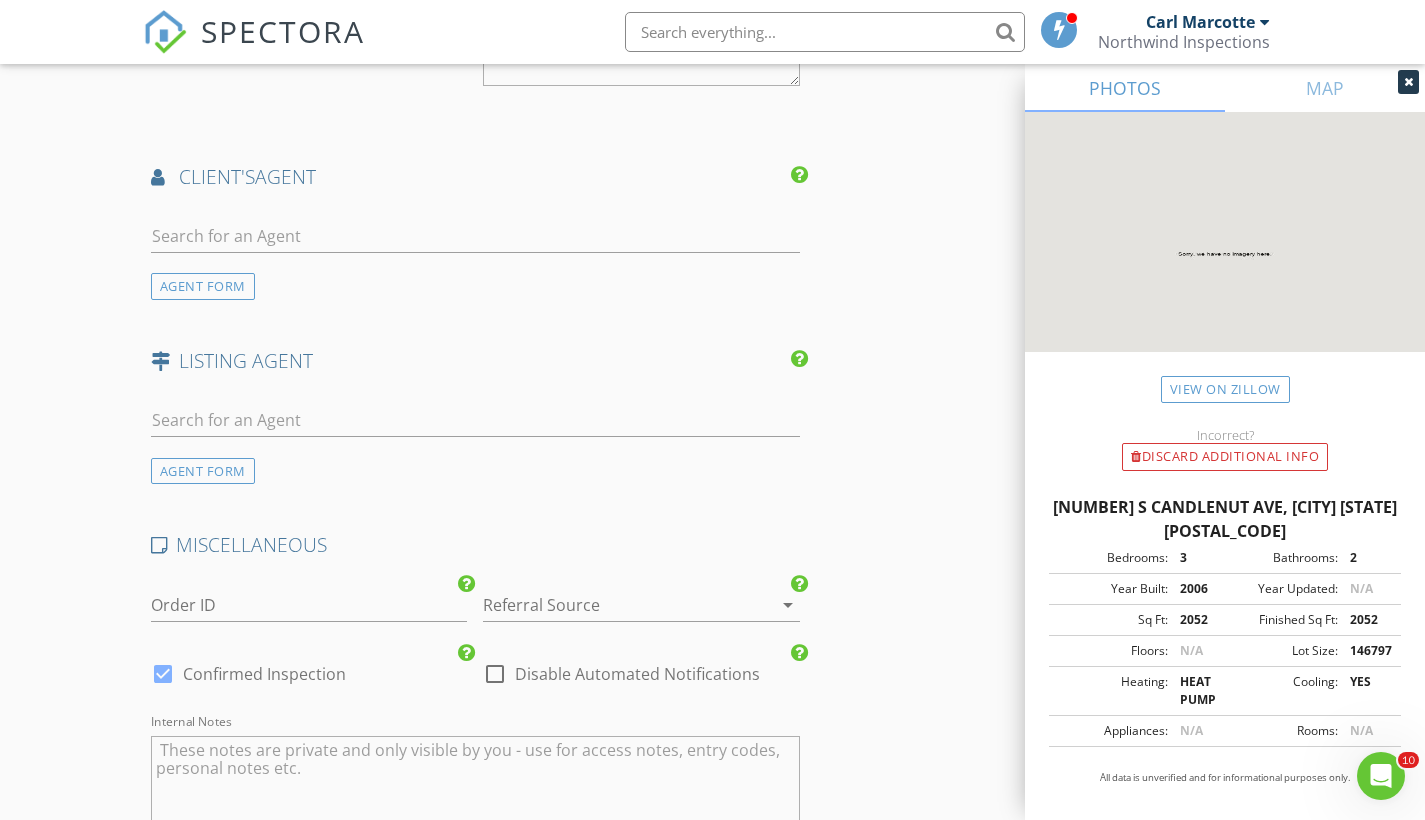 type on "150.0" 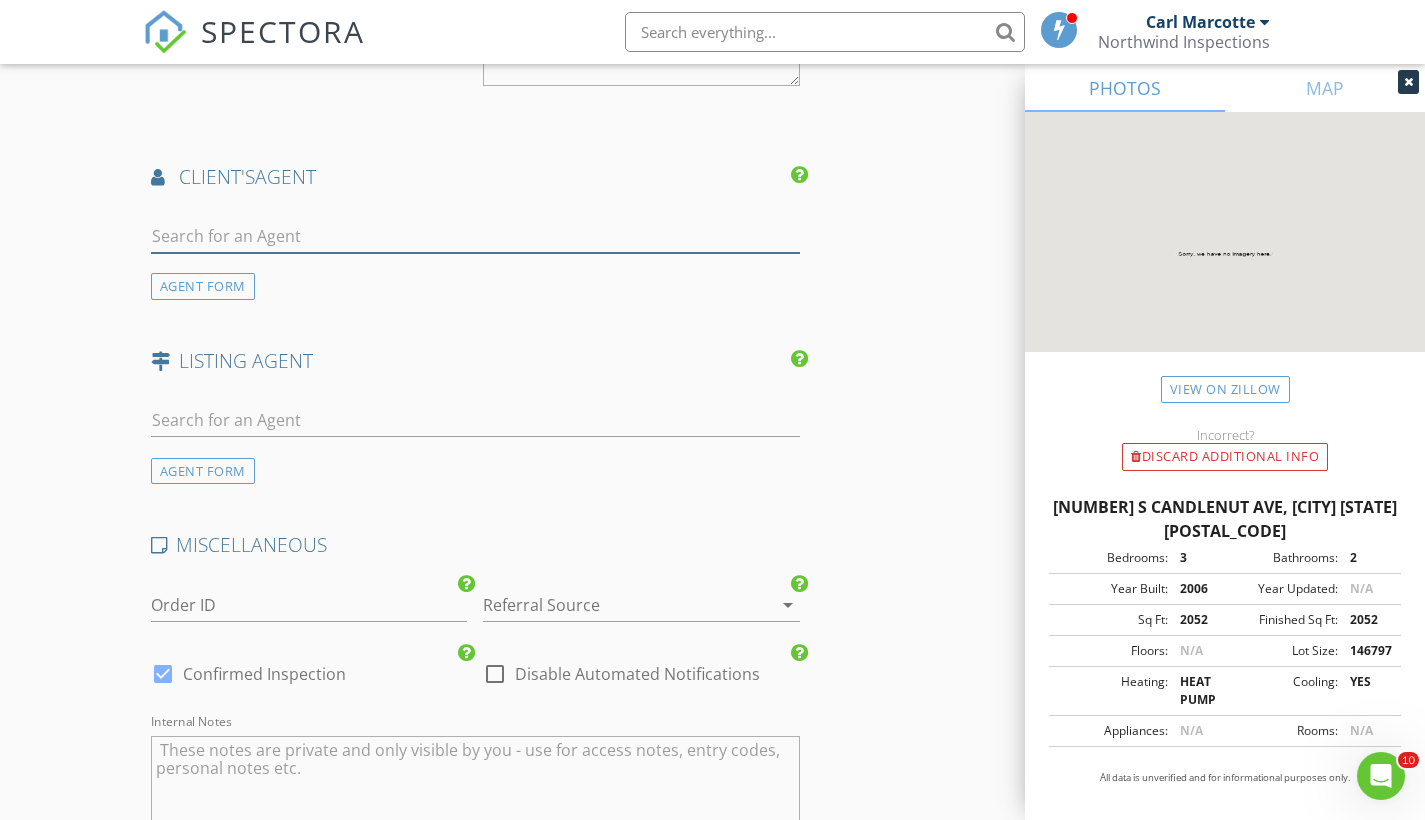 click at bounding box center [475, 236] 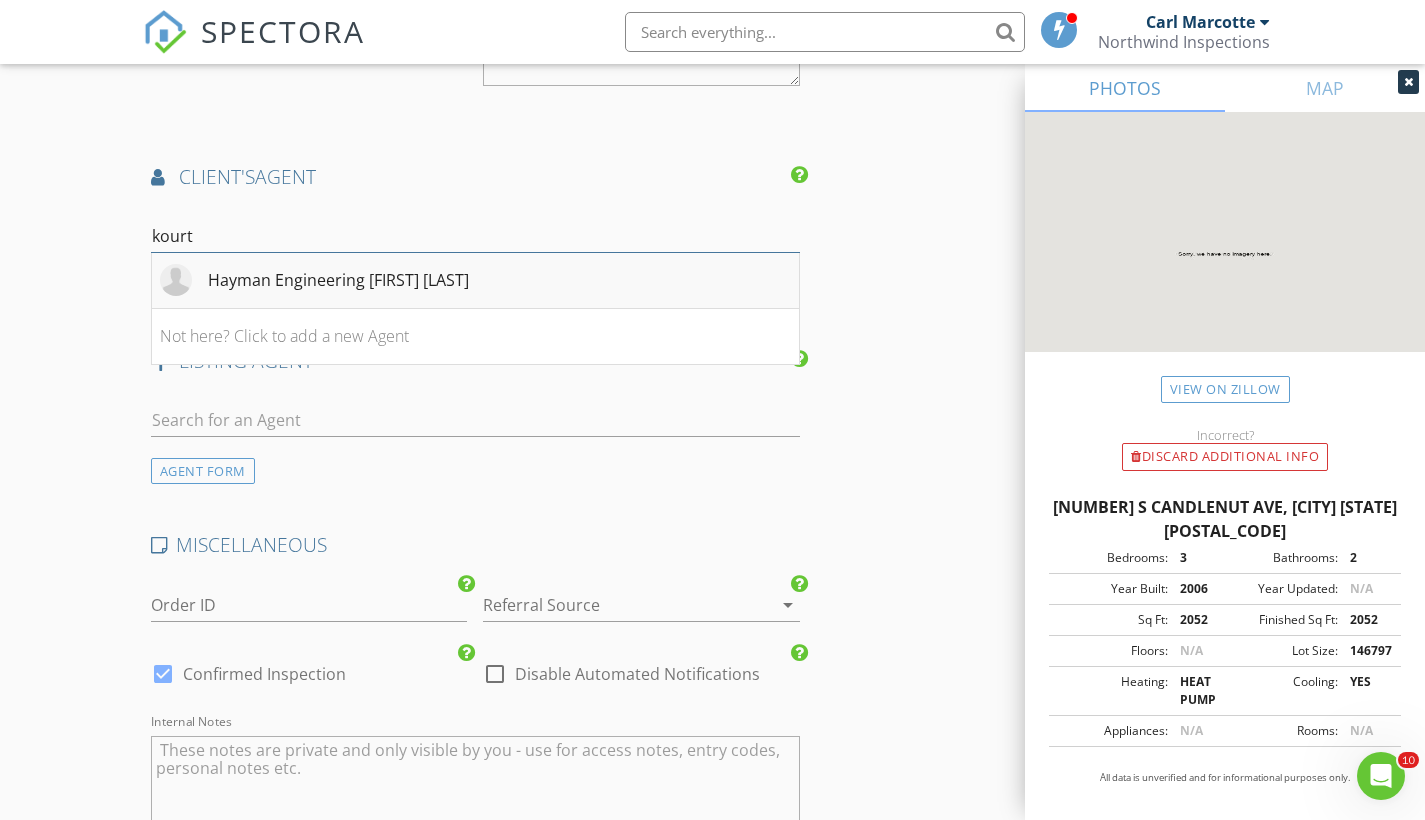 type on "court" 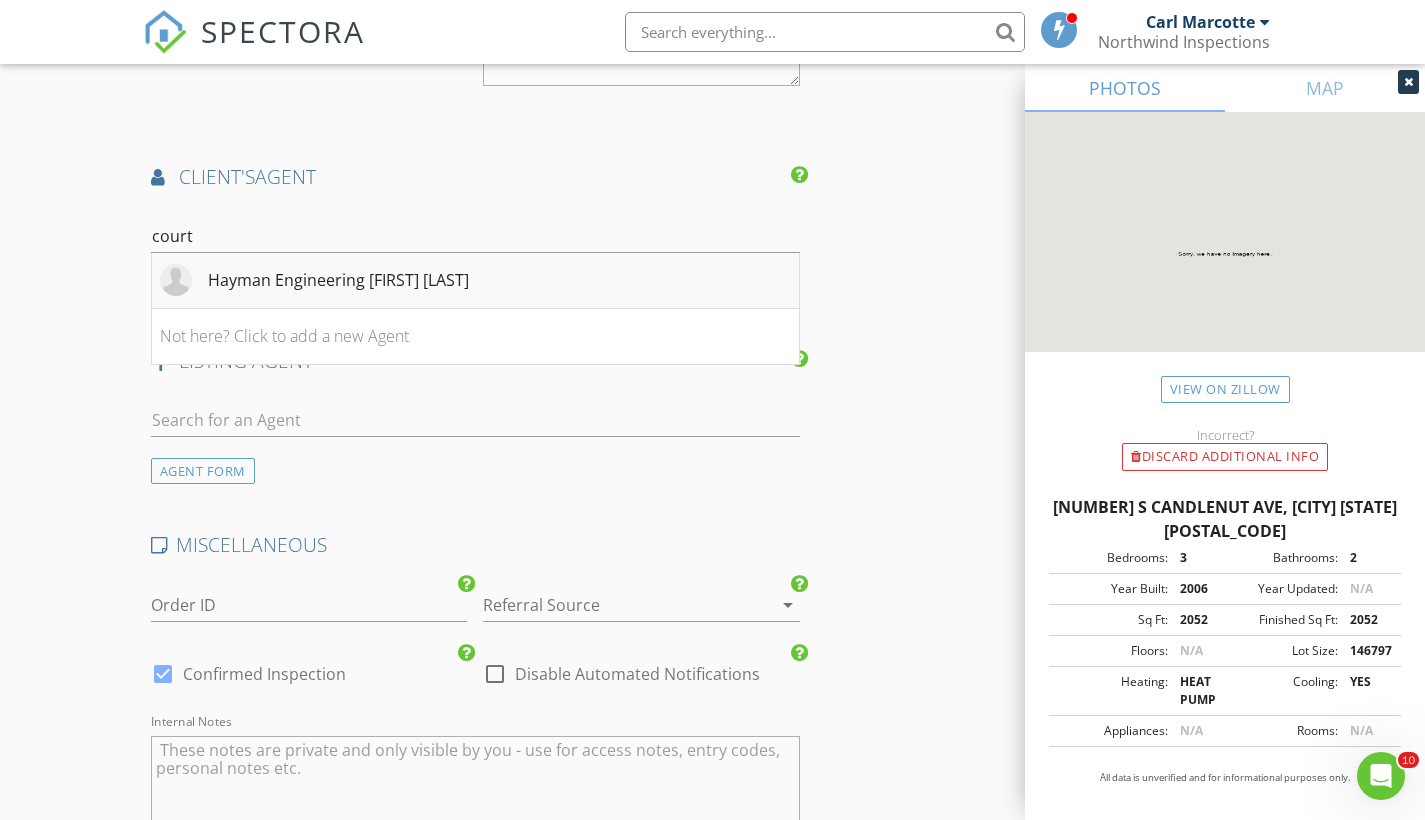 drag, startPoint x: 303, startPoint y: 256, endPoint x: 312, endPoint y: 272, distance: 18.35756 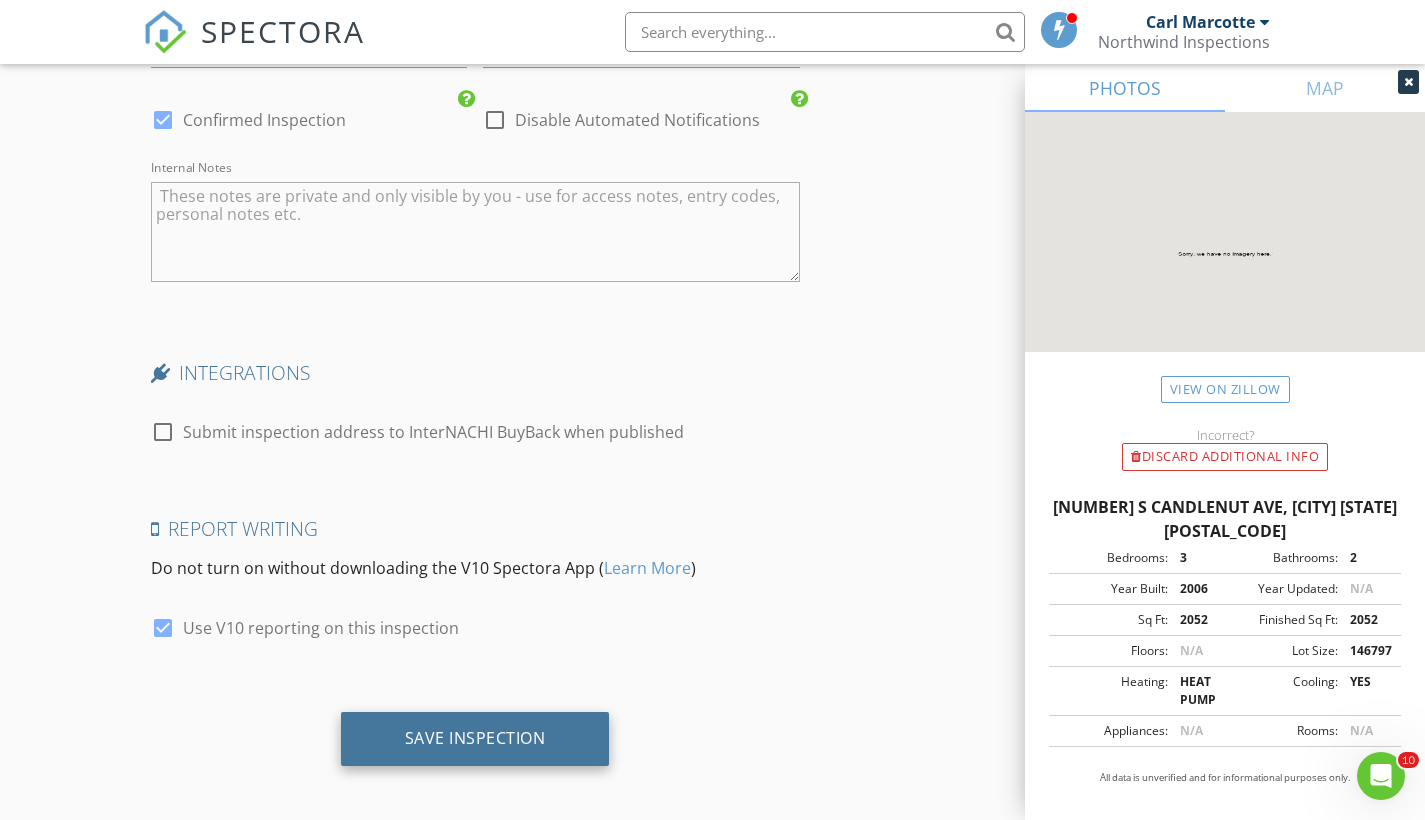 scroll, scrollTop: 3579, scrollLeft: 0, axis: vertical 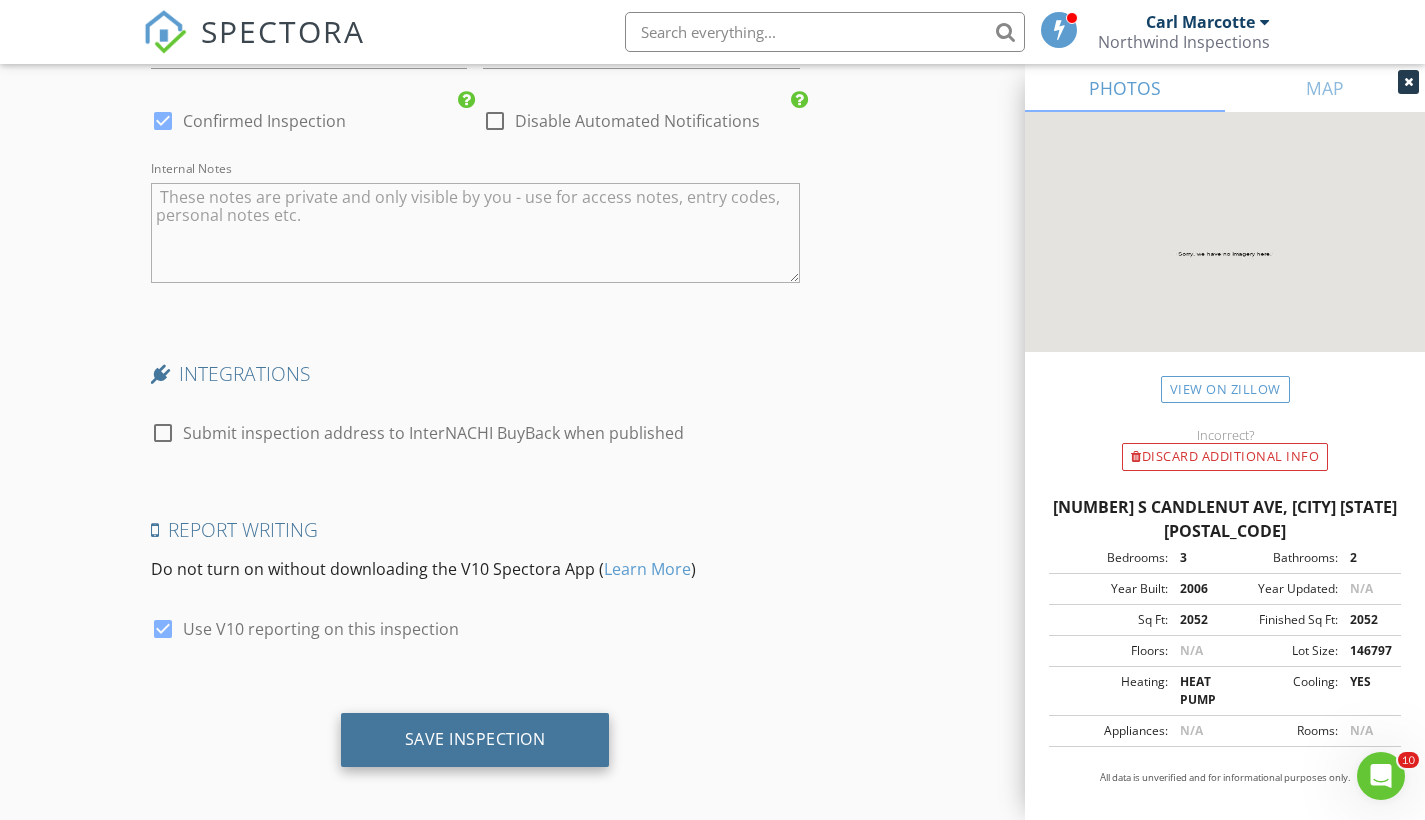 click on "Save Inspection" at bounding box center [475, 739] 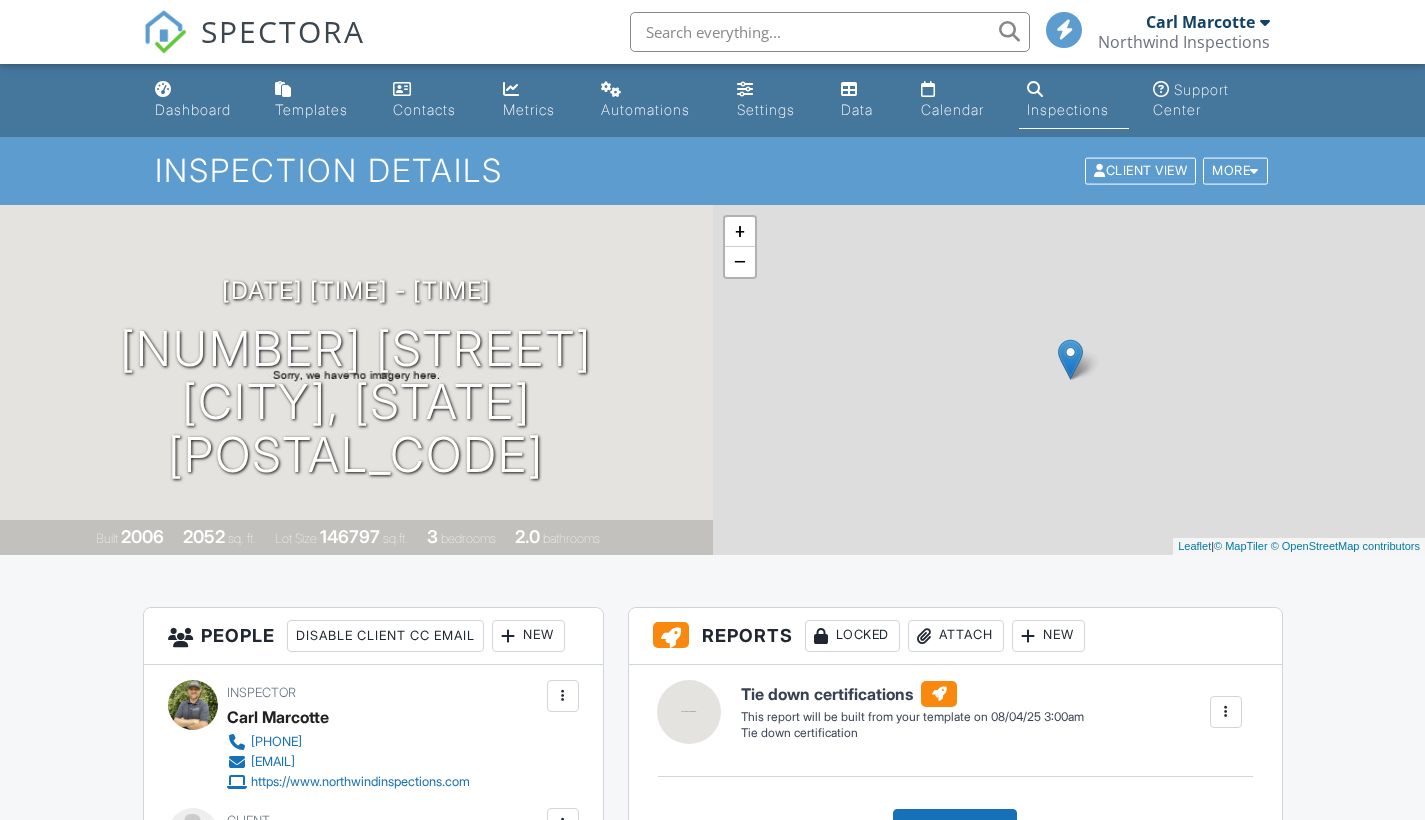 scroll, scrollTop: 0, scrollLeft: 0, axis: both 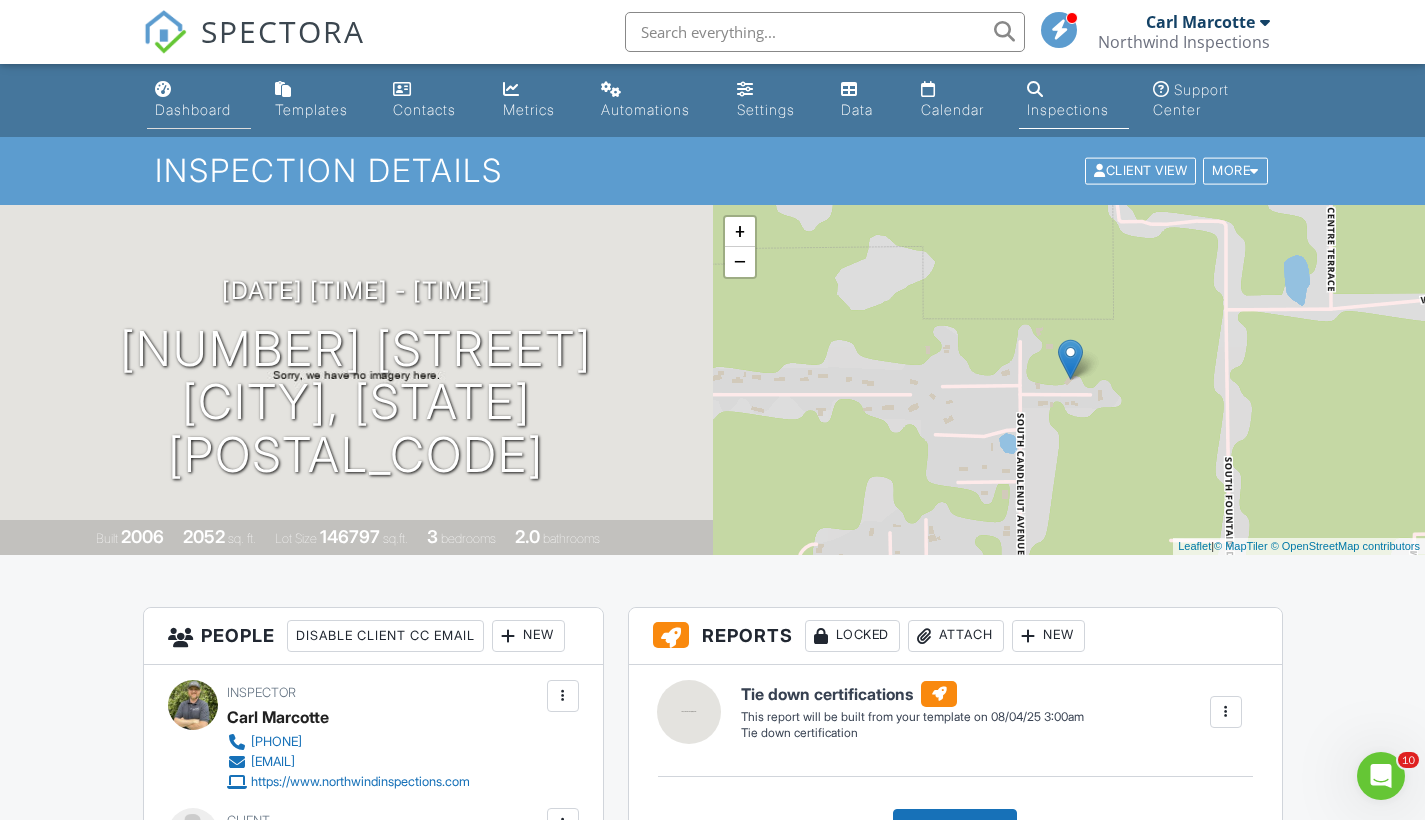 click on "Dashboard" at bounding box center (193, 109) 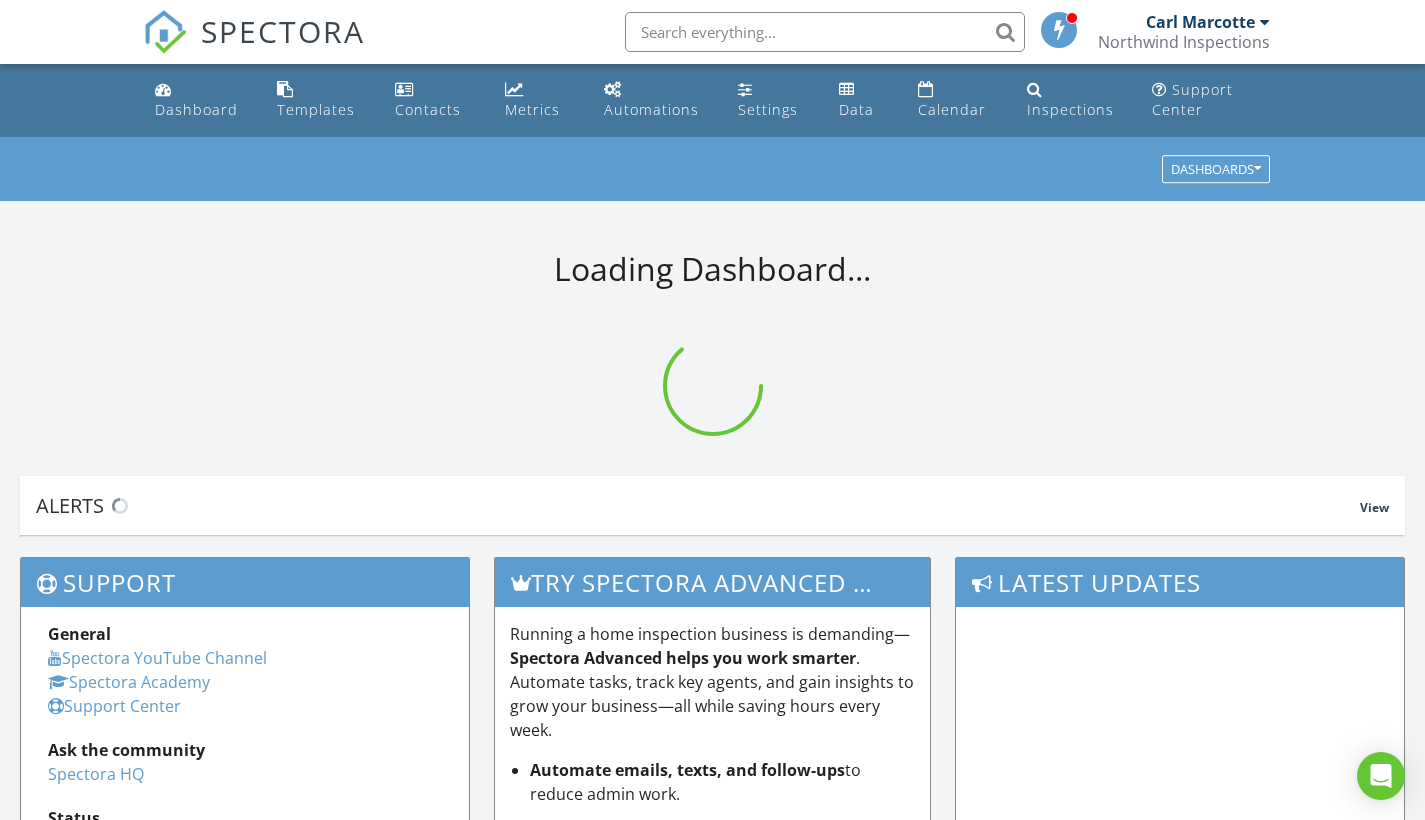 scroll, scrollTop: 0, scrollLeft: 0, axis: both 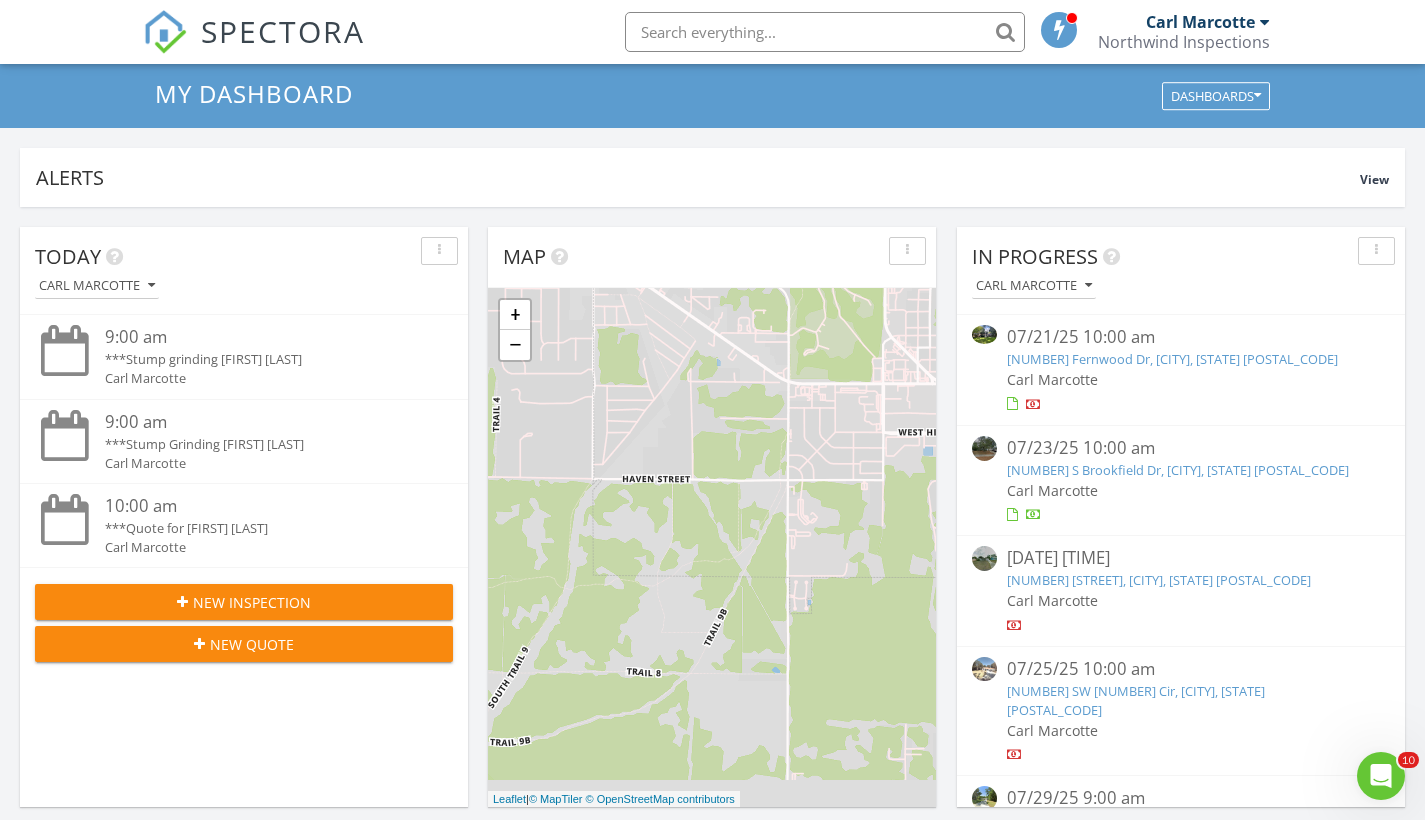 click on "New Inspection" at bounding box center [252, 602] 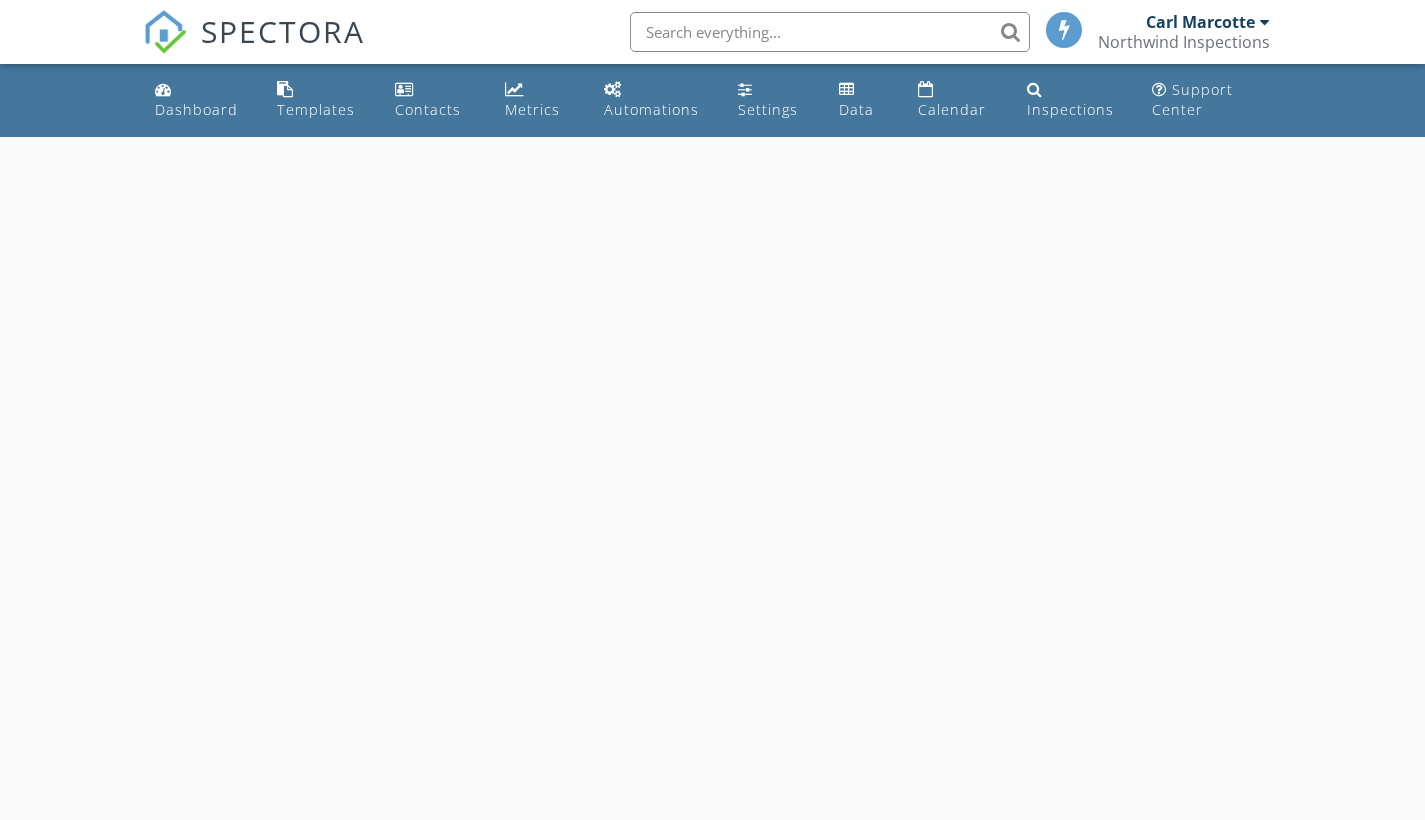 scroll, scrollTop: 0, scrollLeft: 0, axis: both 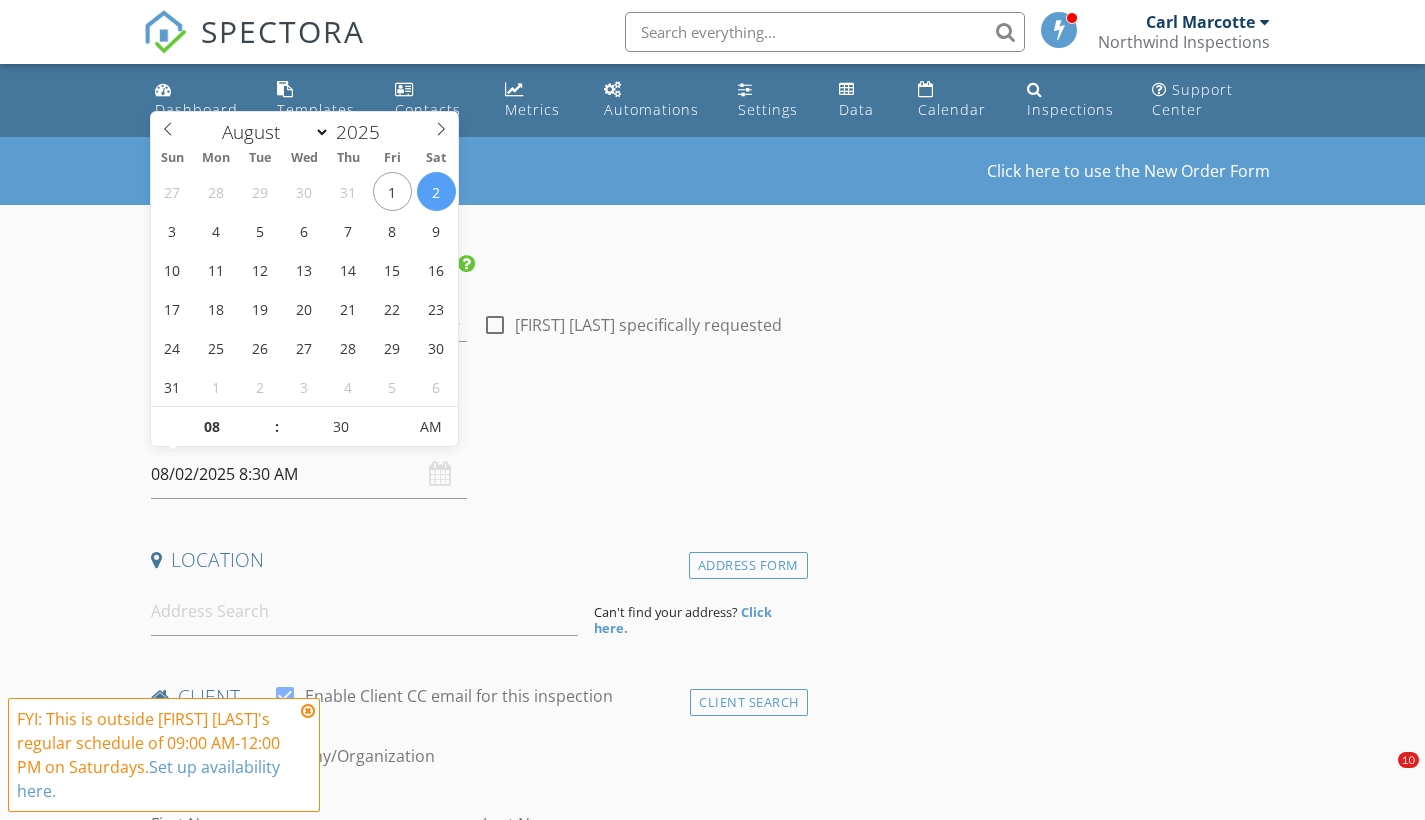 click on "08/02/2025 8:30 AM" at bounding box center (309, 474) 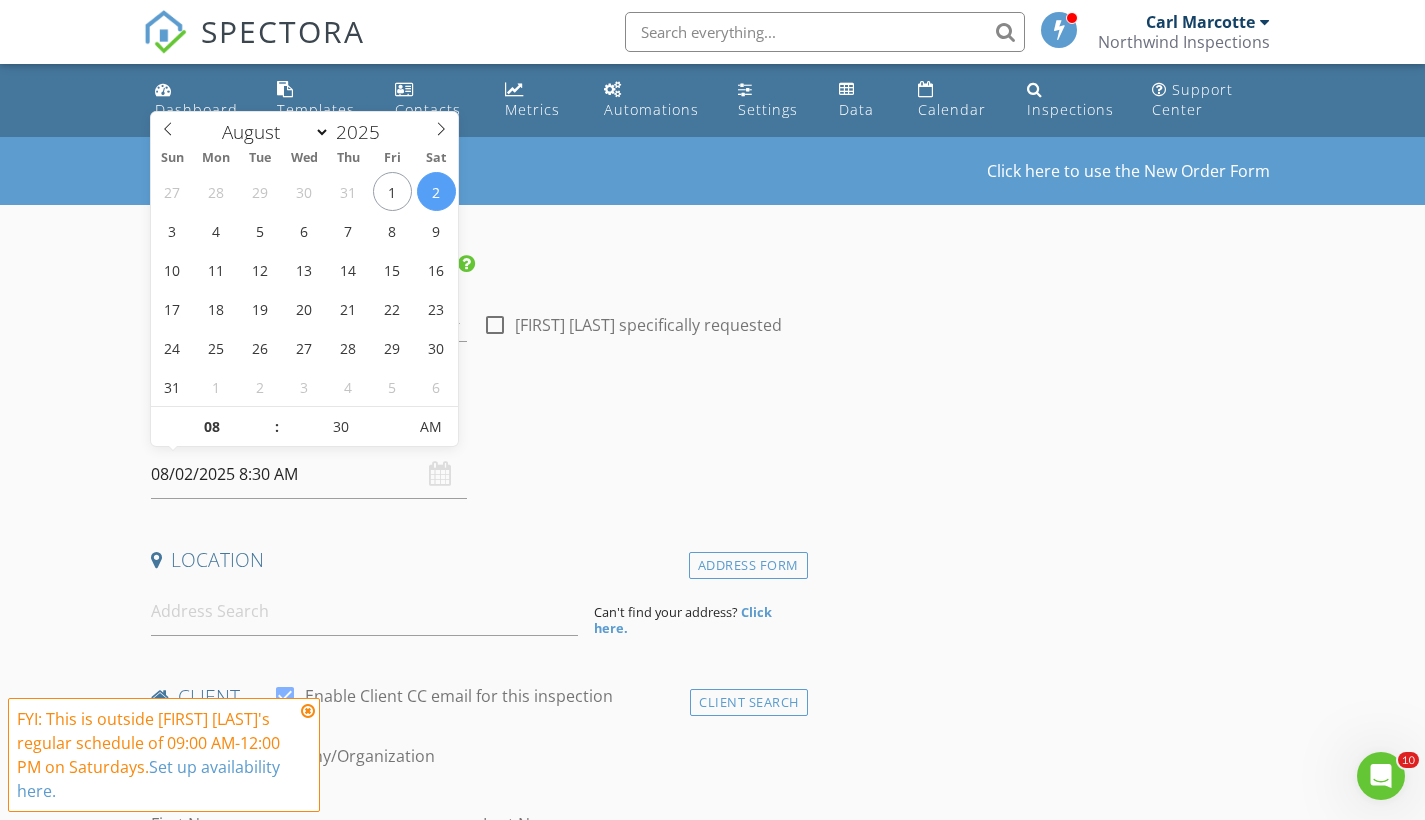 scroll, scrollTop: 0, scrollLeft: 0, axis: both 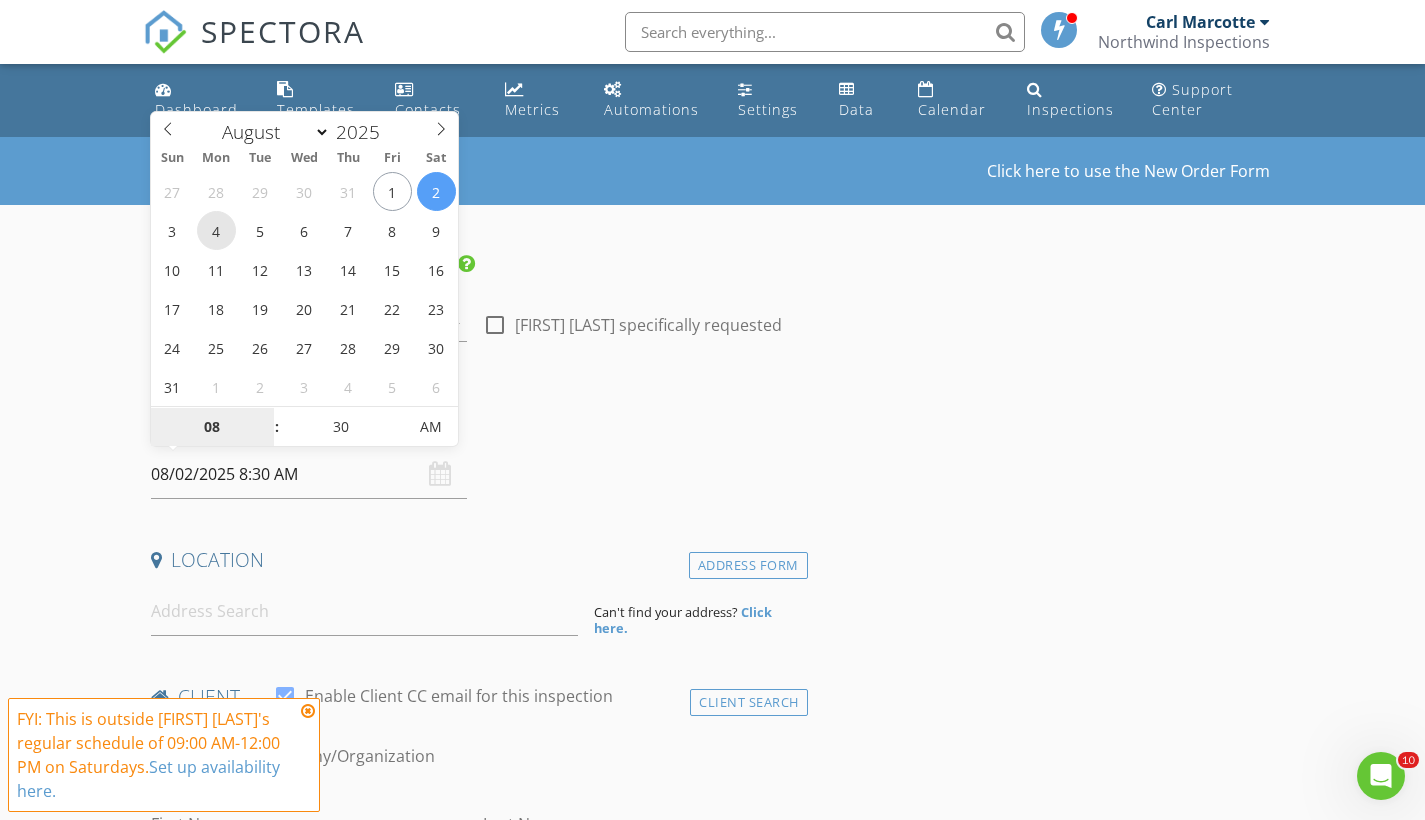 type on "08/04/2025 8:30 AM" 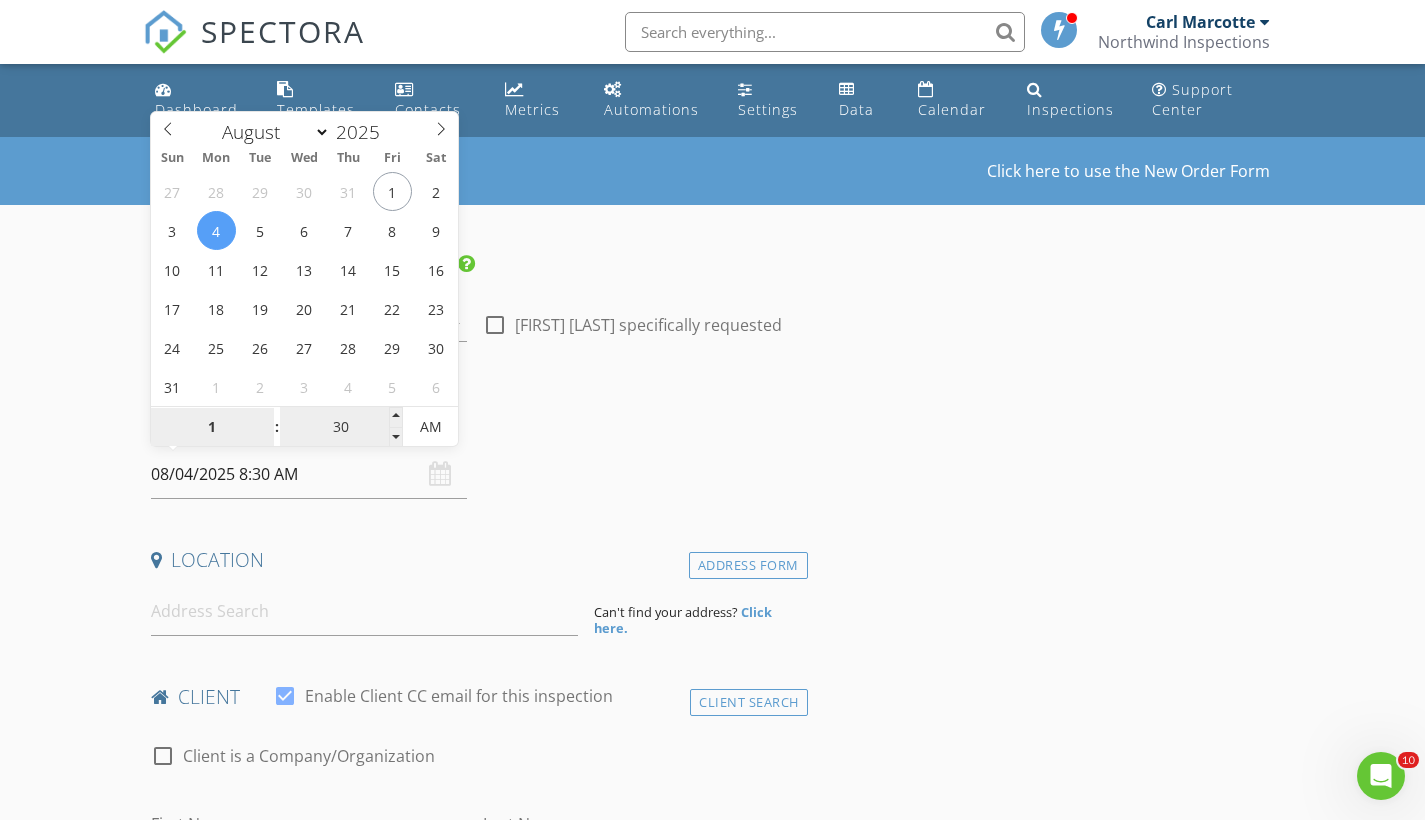 type on "11" 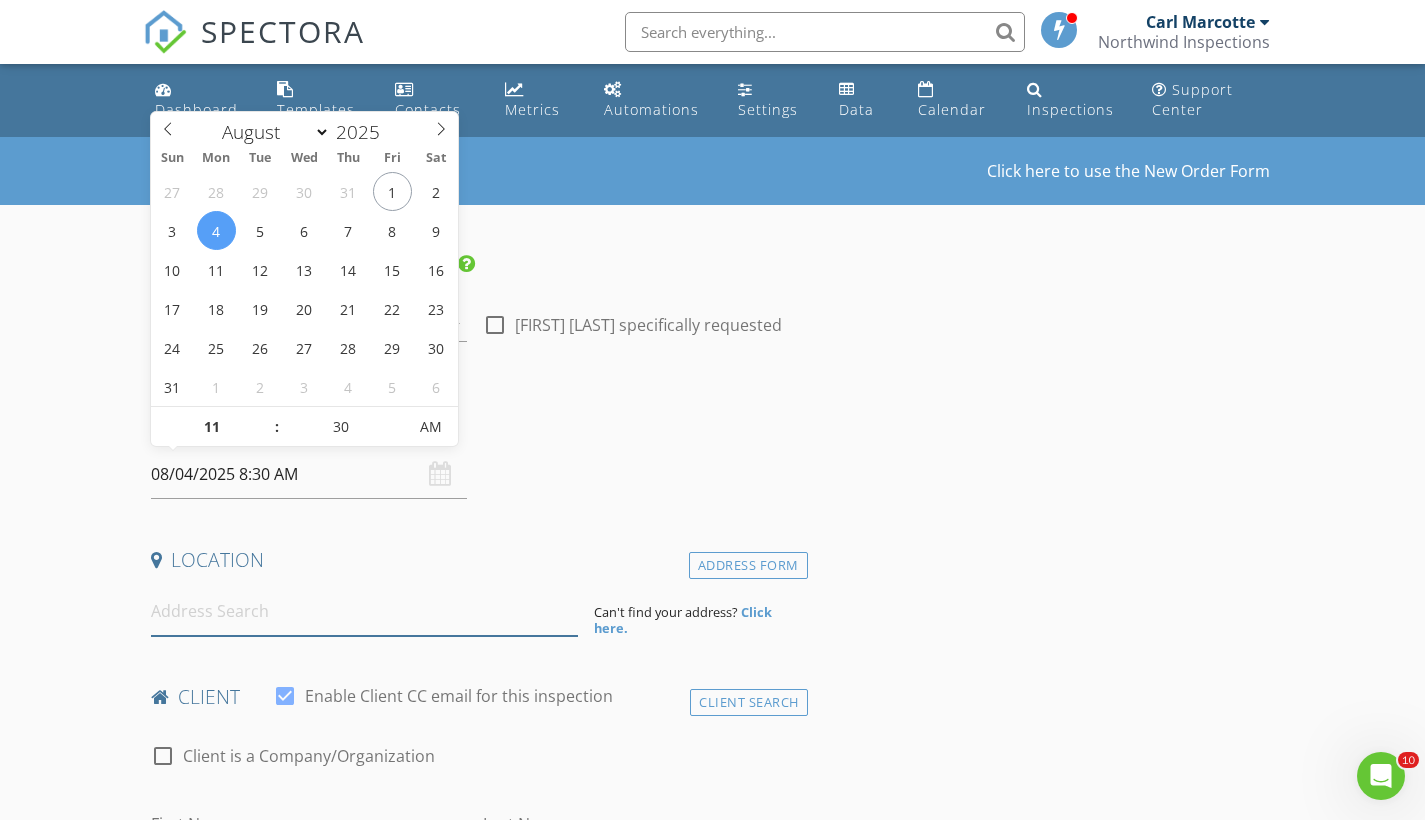 type on "08/04/2025 11:30 AM" 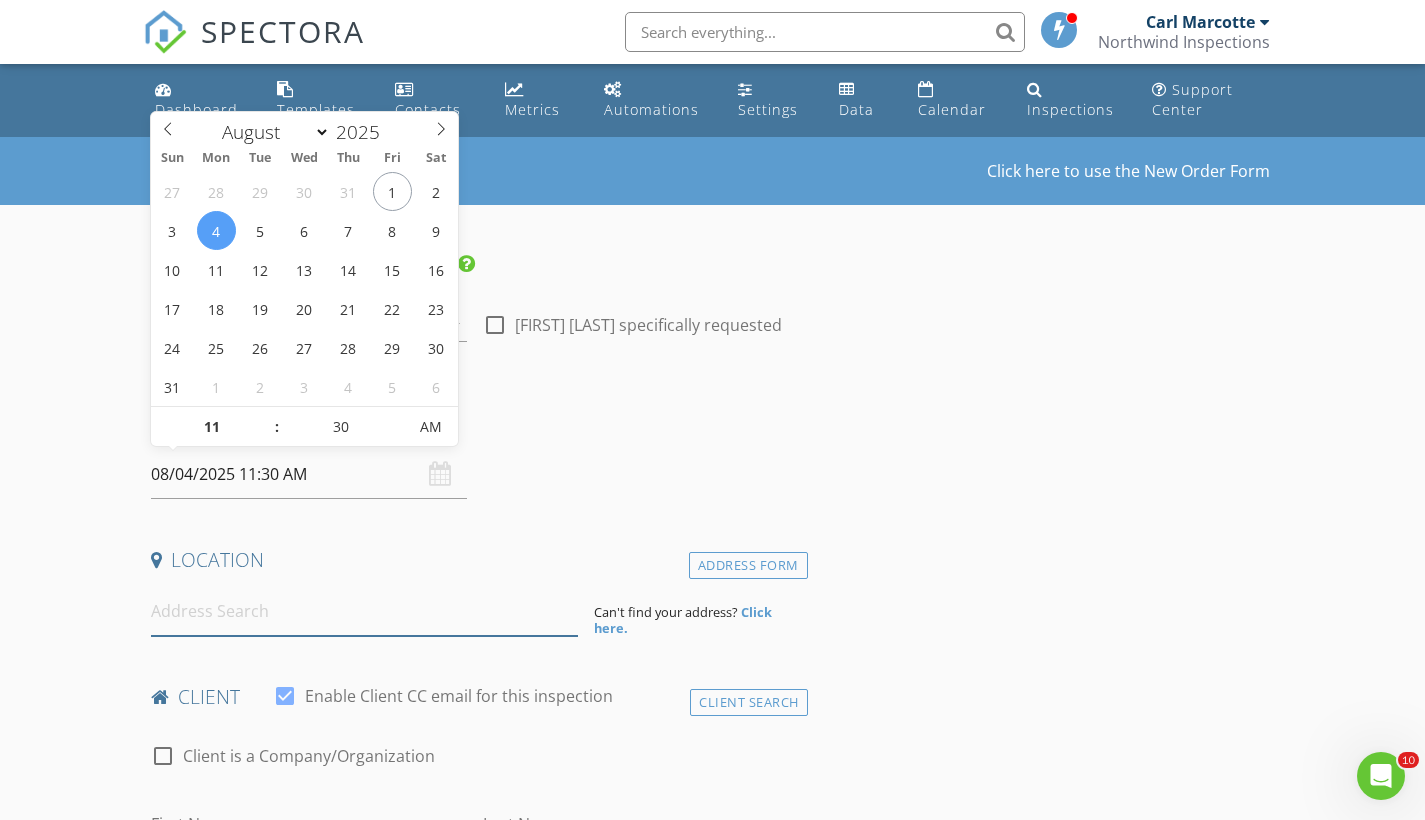 click at bounding box center (364, 611) 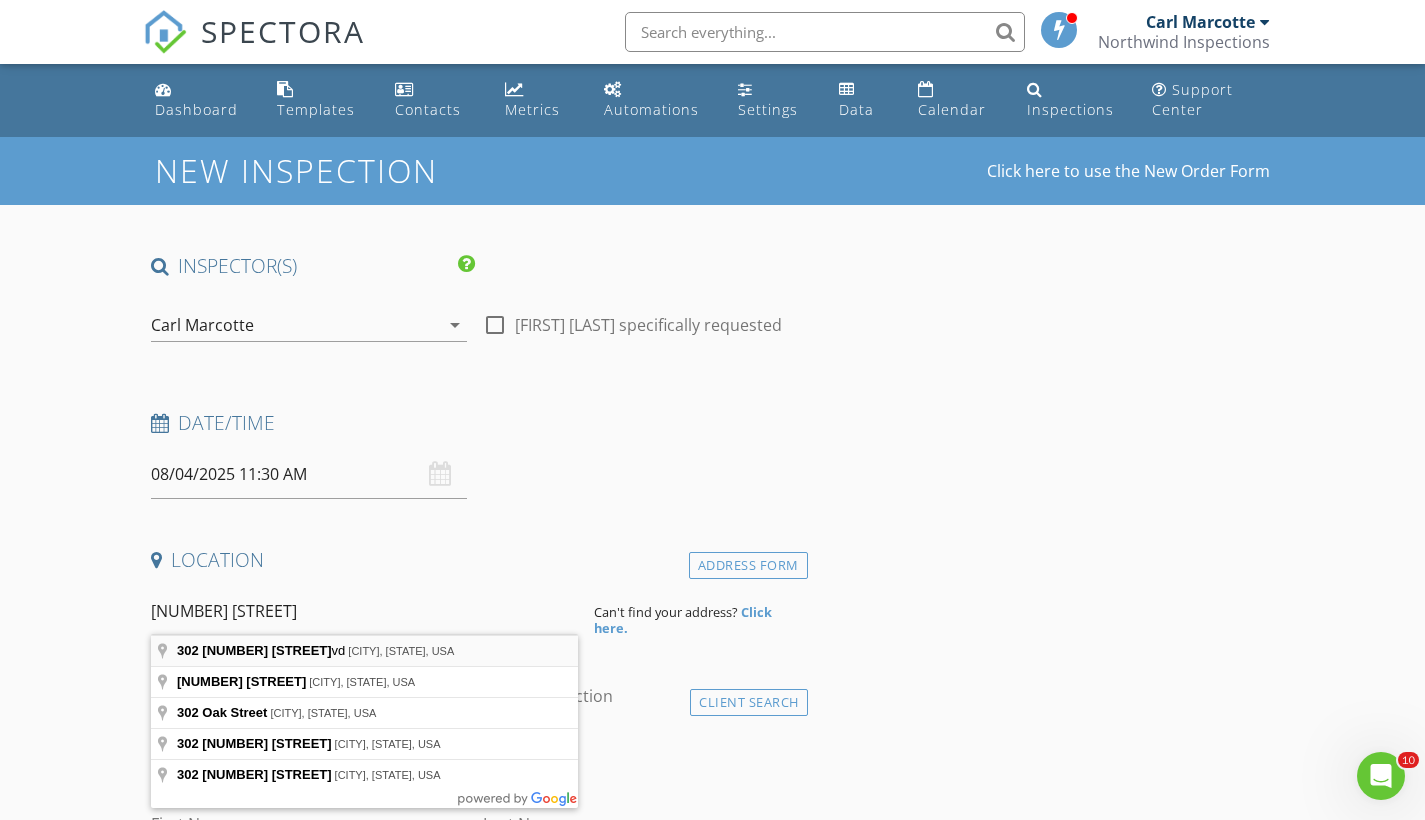 type on "302 Oak Blvd, Wildwood, FL, USA" 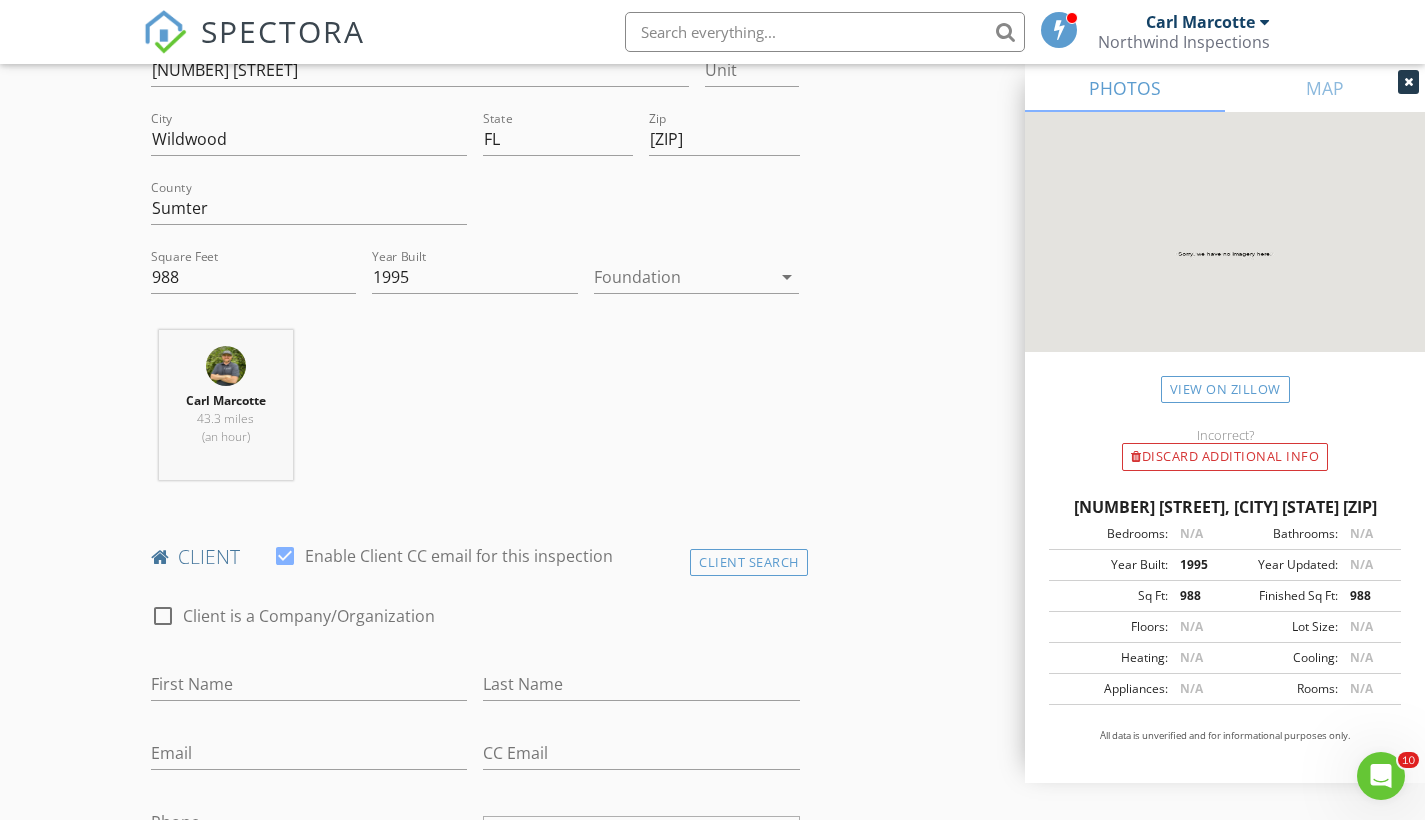 scroll, scrollTop: 582, scrollLeft: 0, axis: vertical 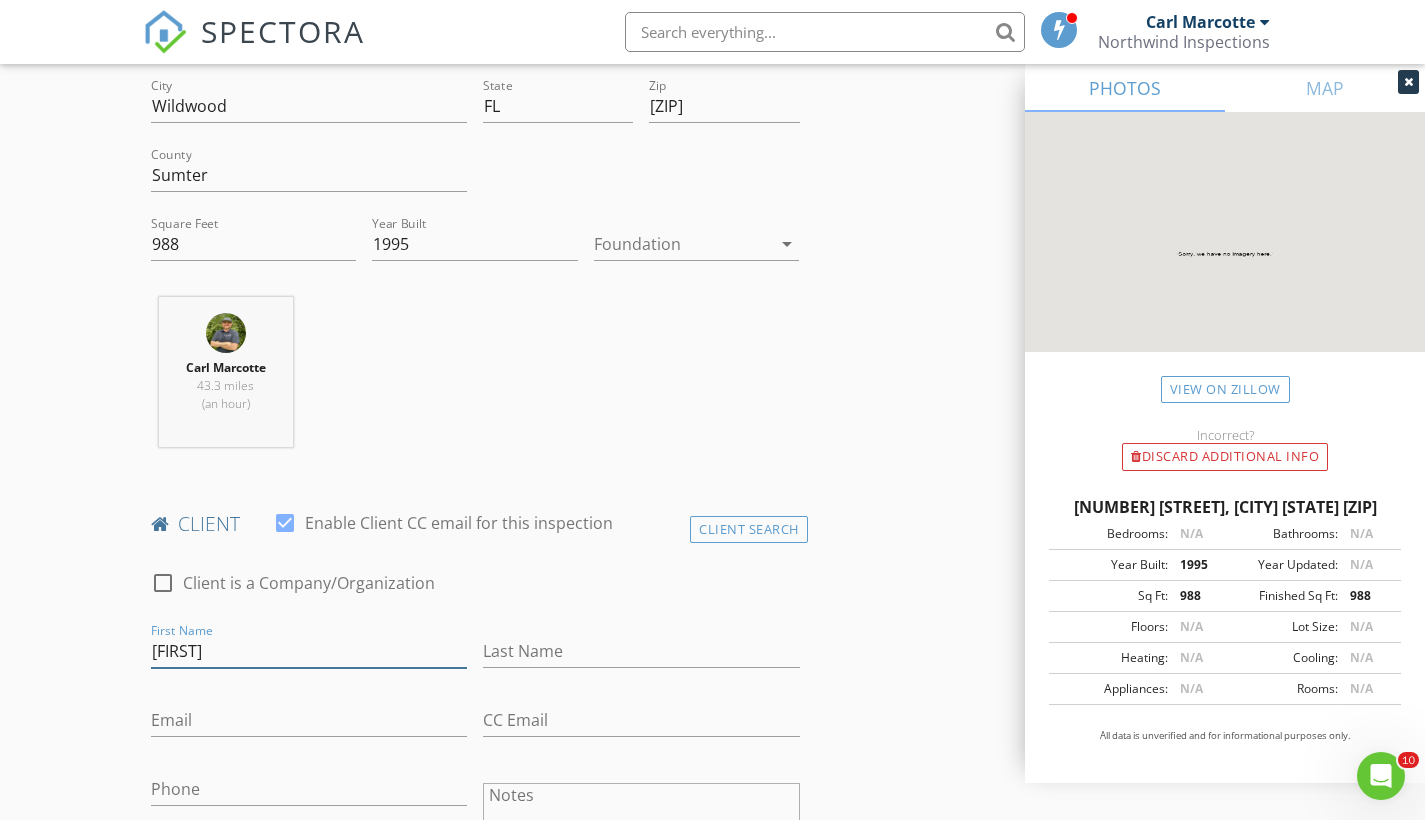 type on "Harold" 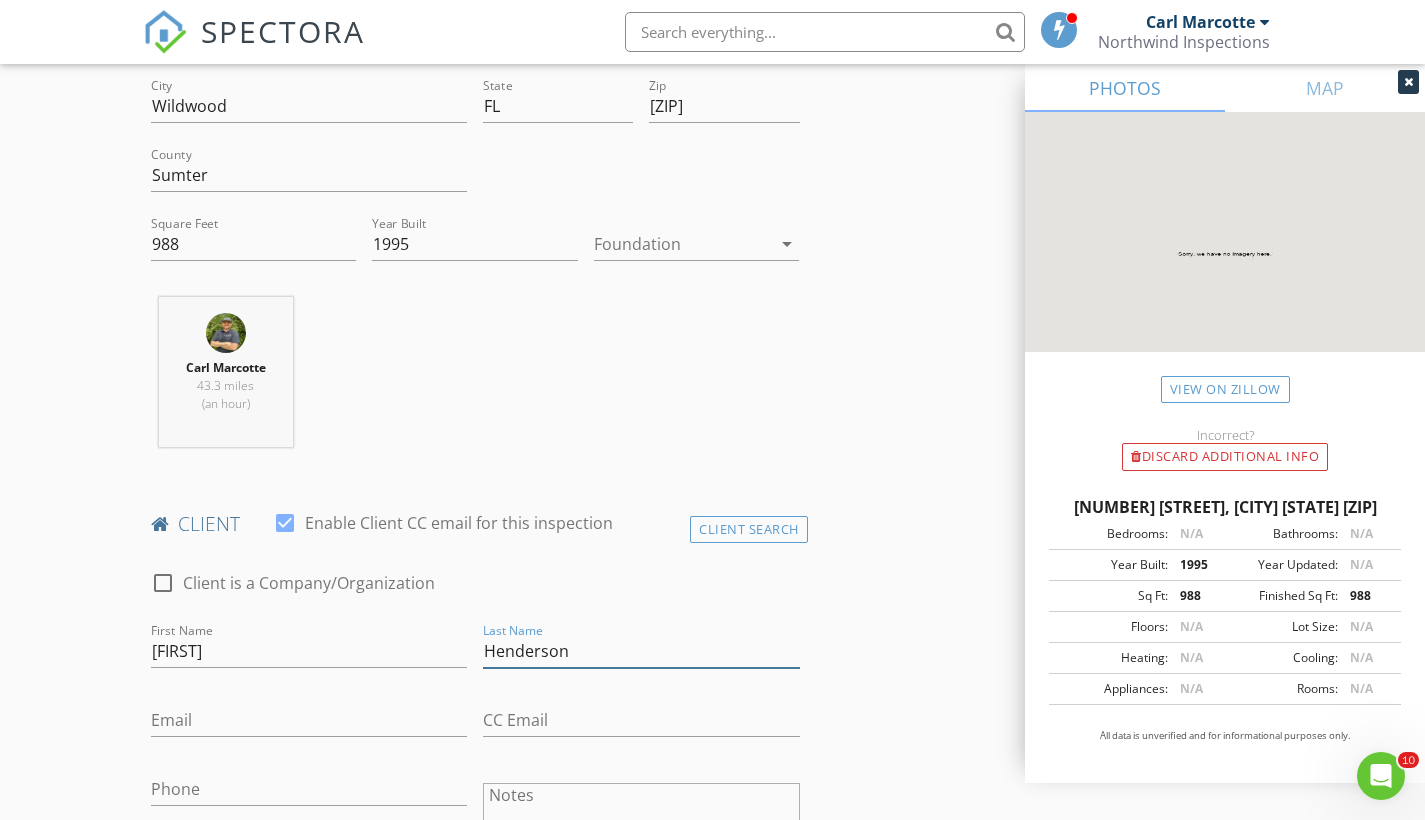 type on "Henderson" 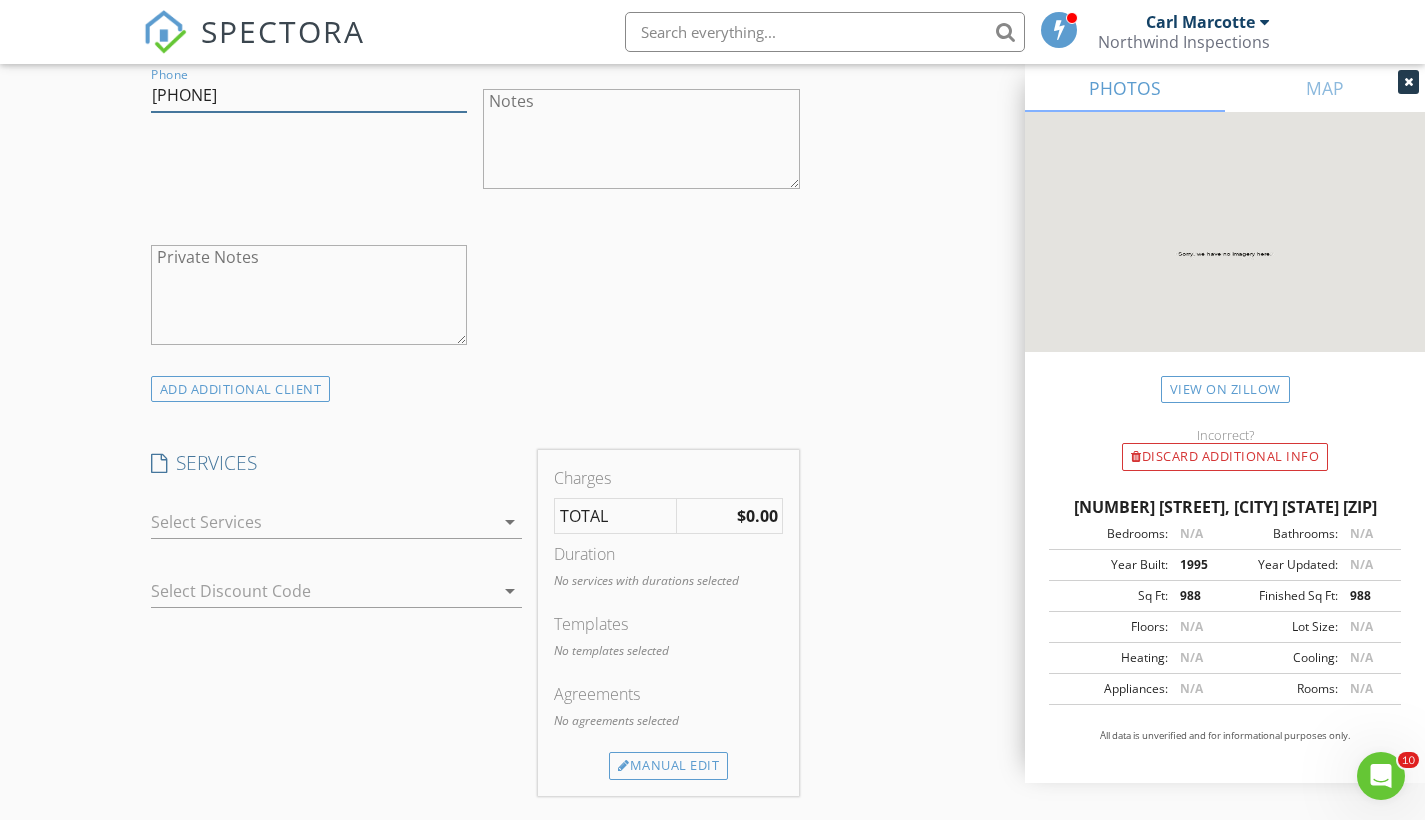 scroll, scrollTop: 1284, scrollLeft: 0, axis: vertical 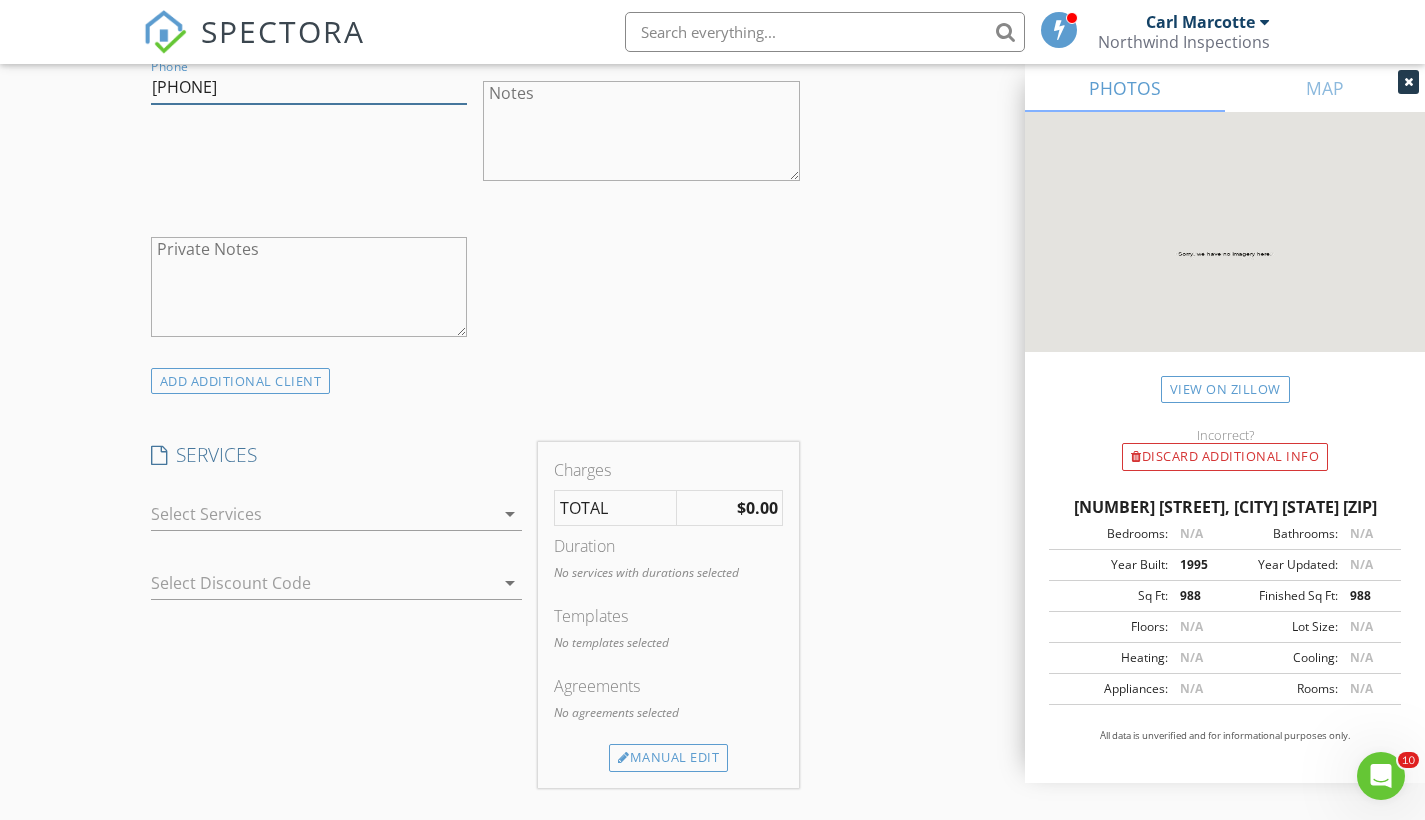 type on "352-603-1475" 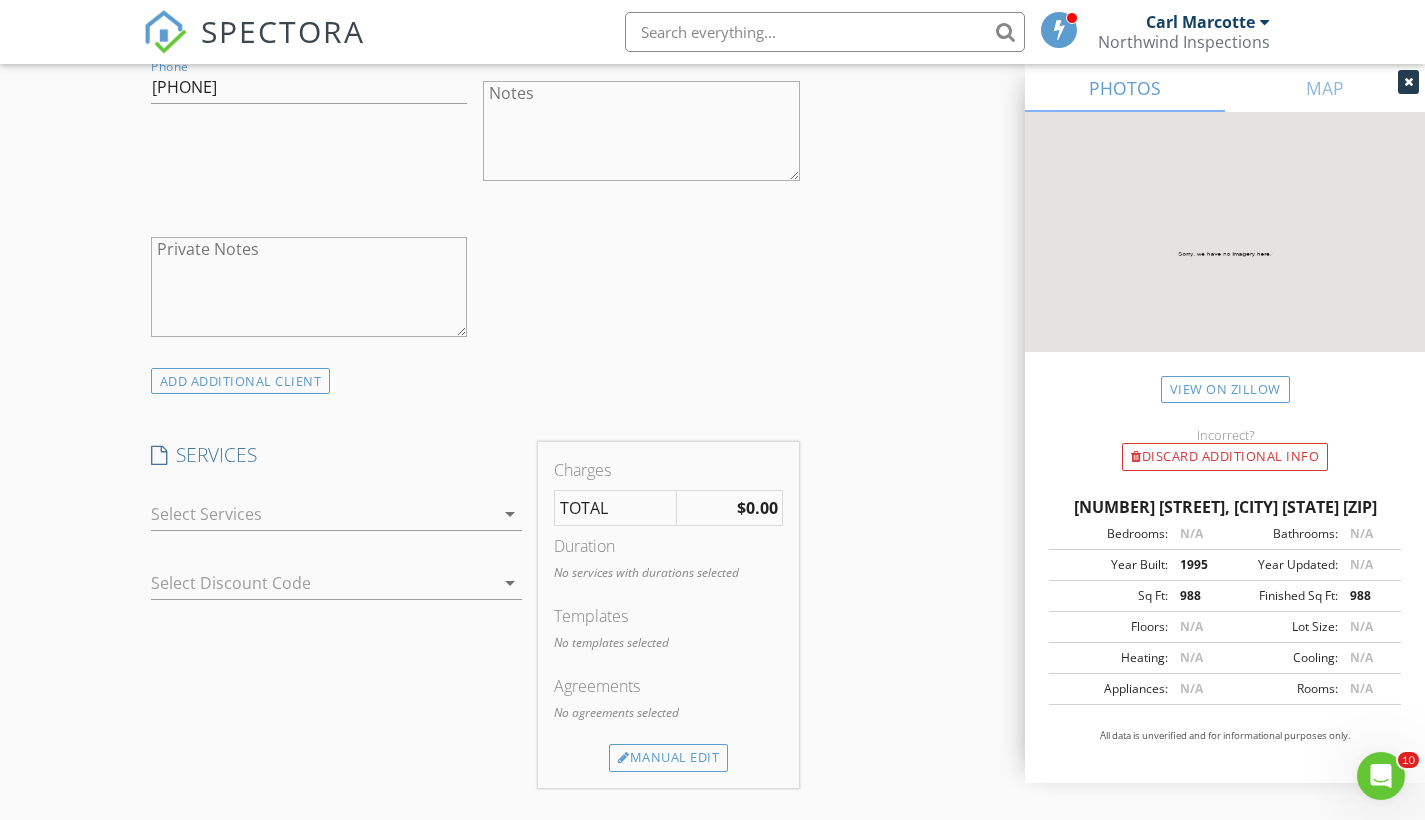 click at bounding box center (323, 514) 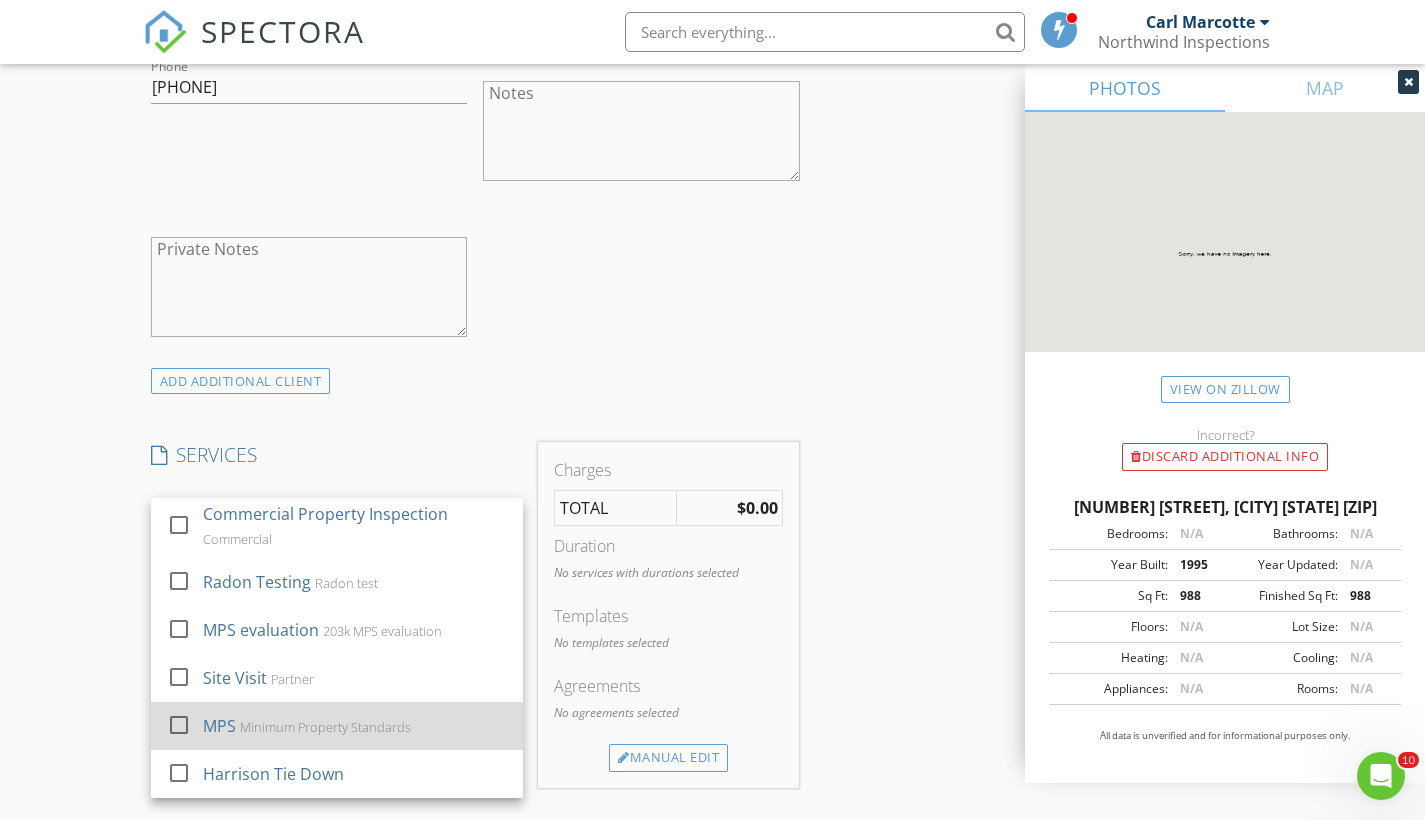 scroll, scrollTop: 1418, scrollLeft: 0, axis: vertical 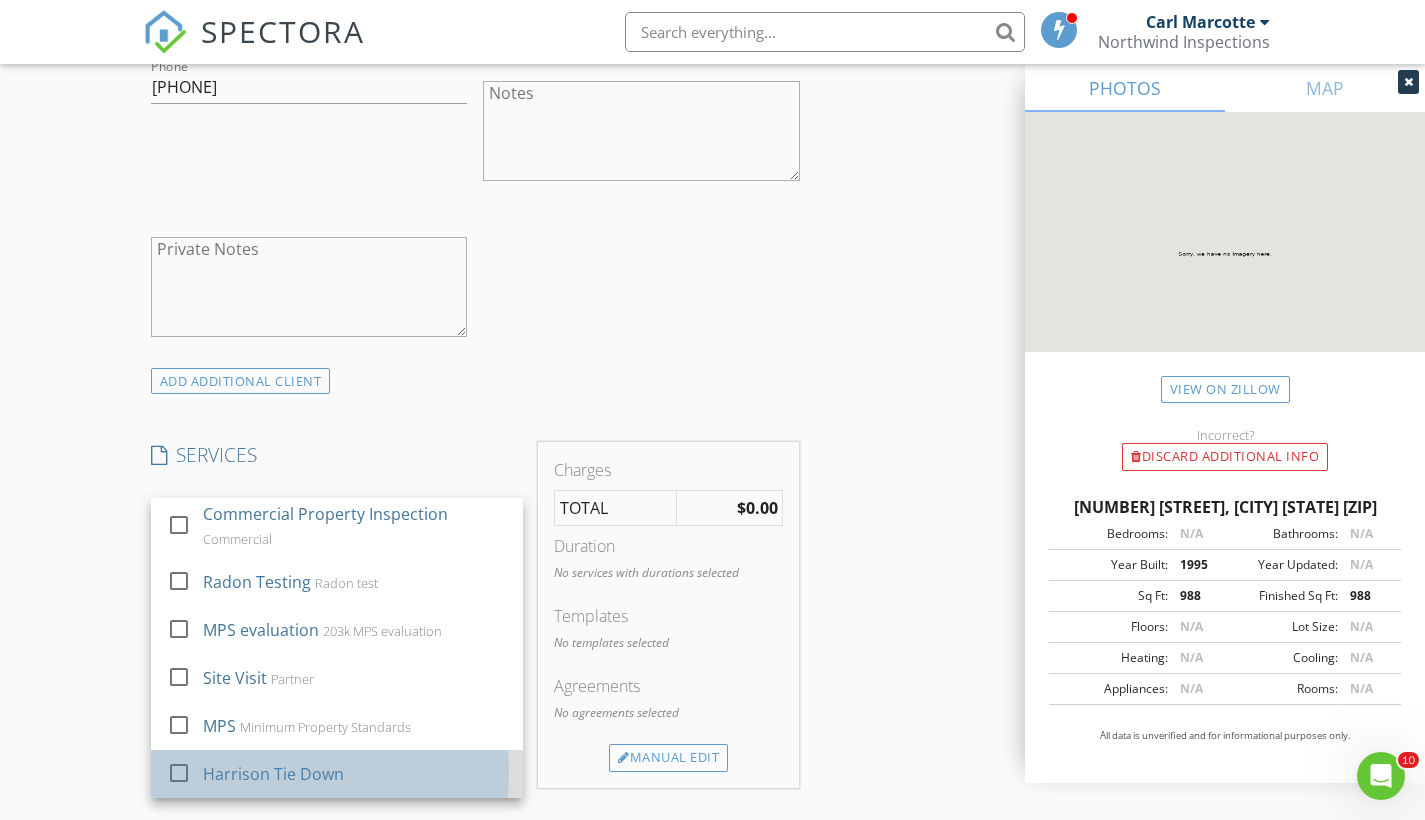 click on "Harrison Tie Down" at bounding box center (273, 774) 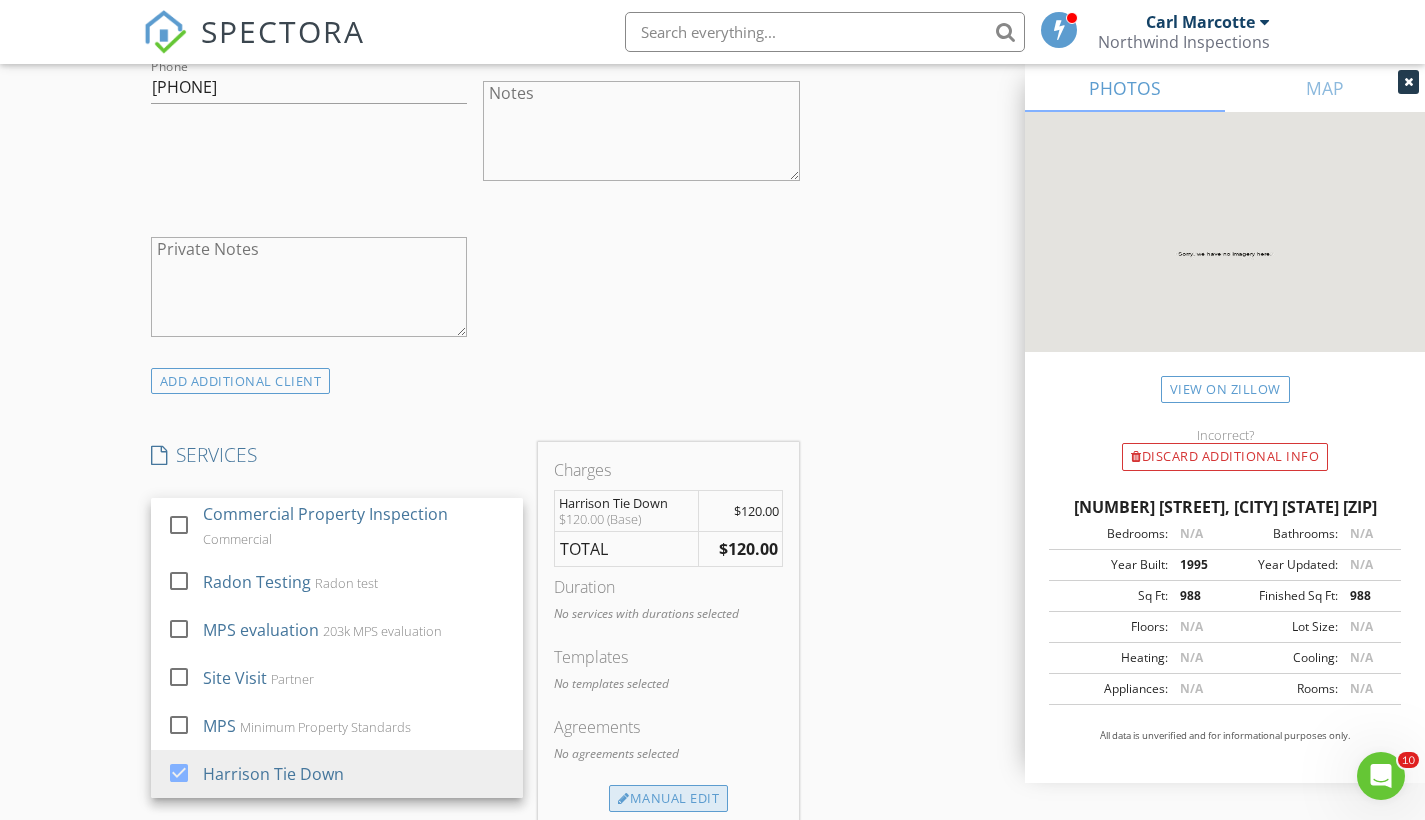 click on "Manual Edit" at bounding box center (668, 799) 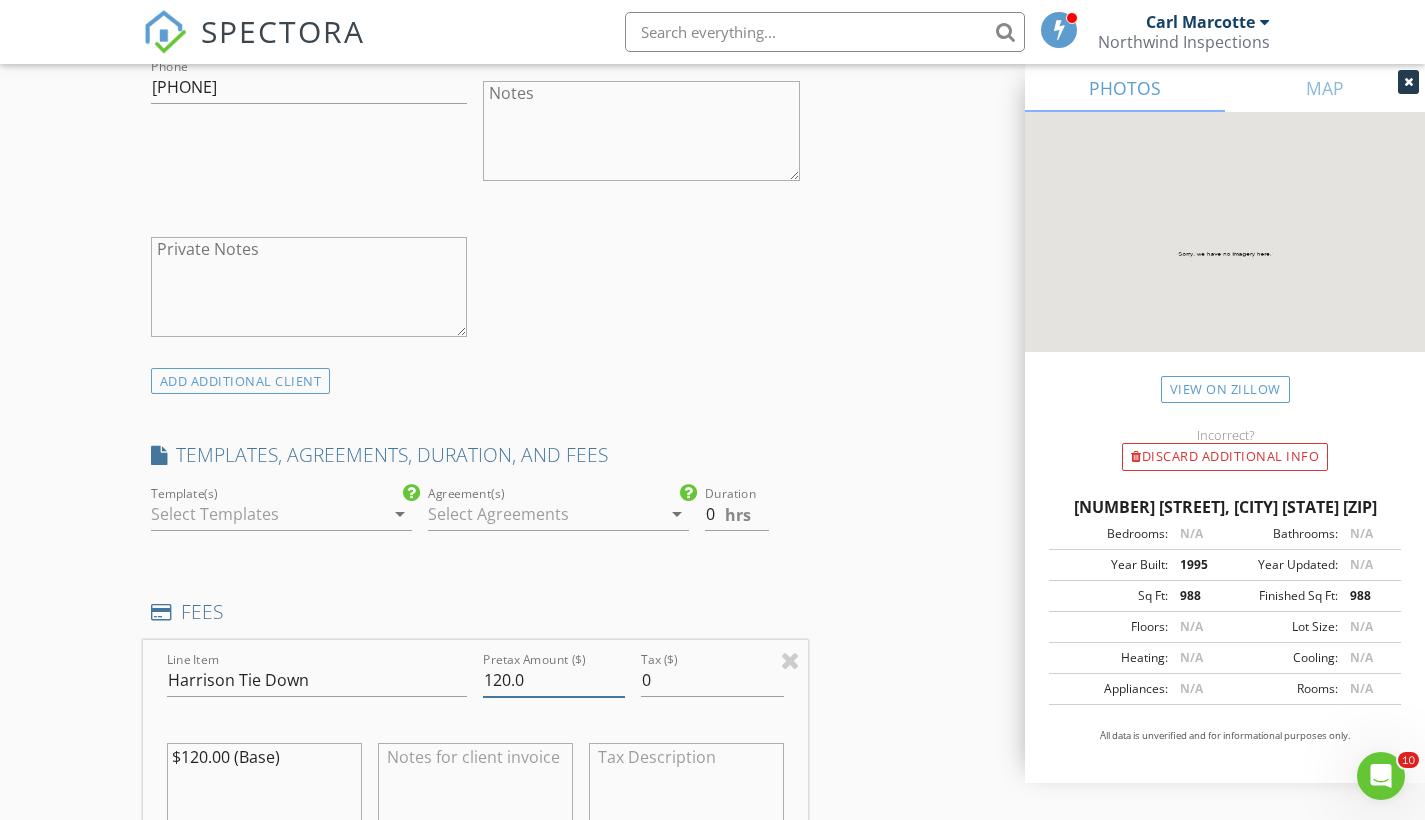 click on "120.0" at bounding box center [554, 680] 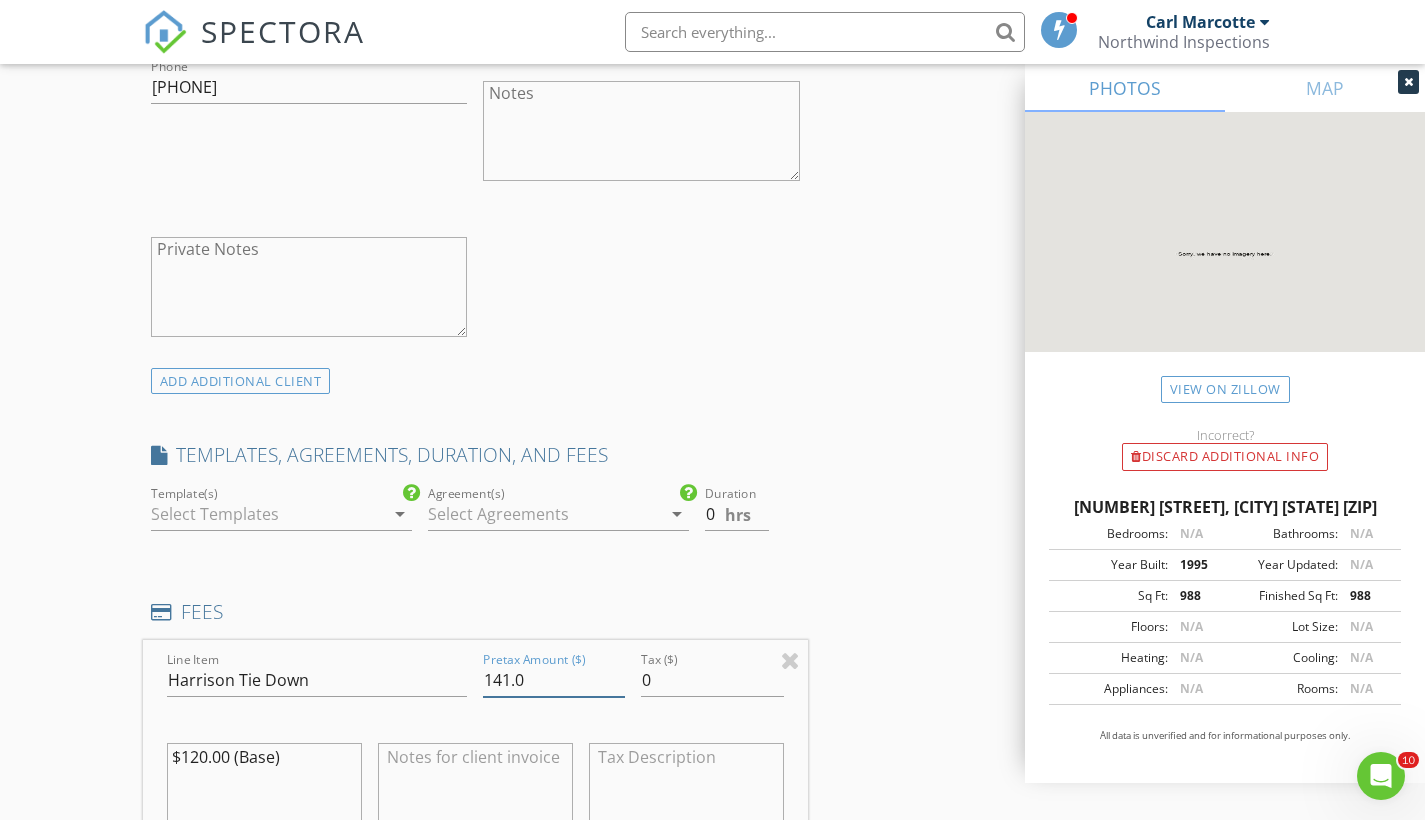 type on "141.0" 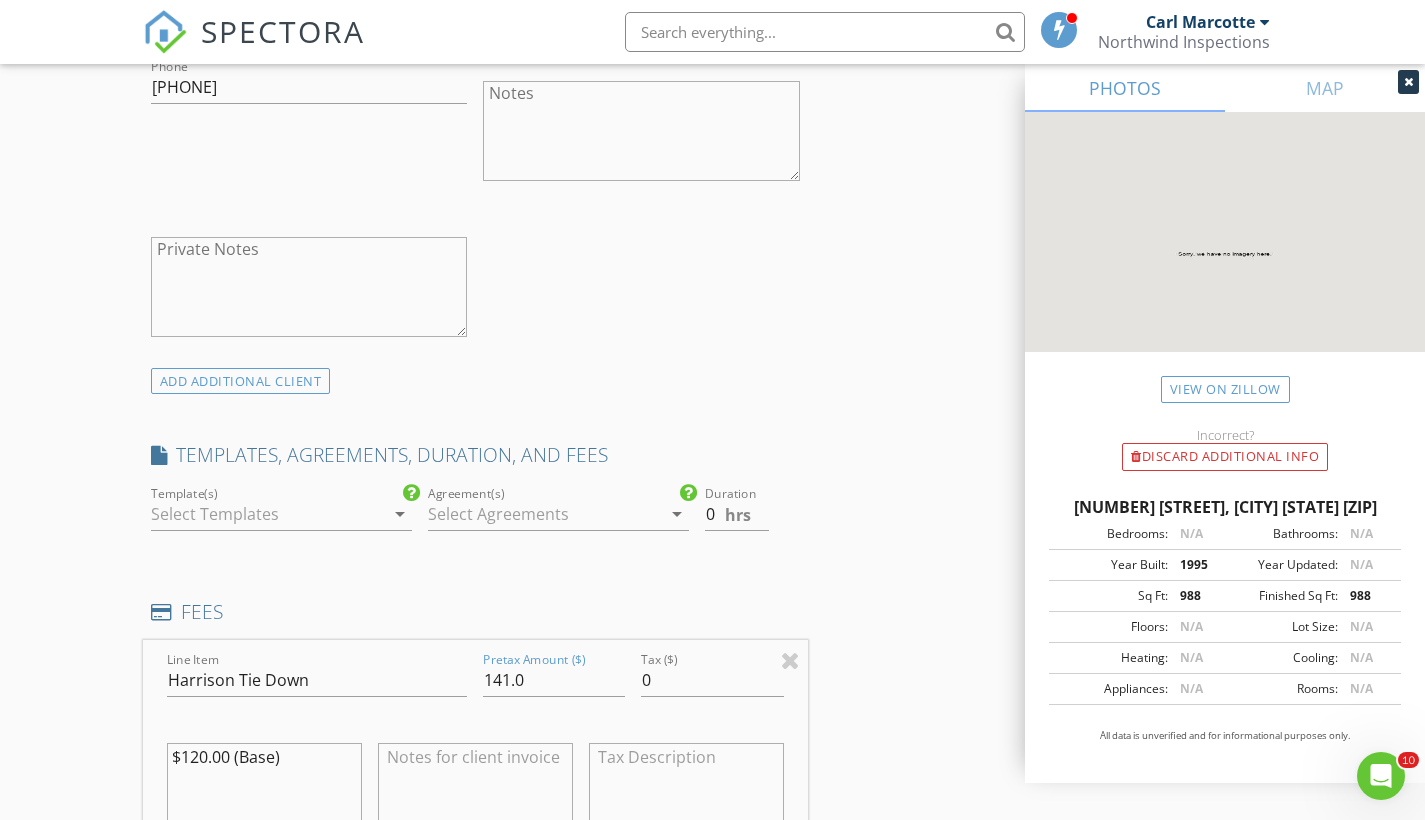 click on "INSPECTOR(S)
check_box   Carl Marcotte   PRIMARY   Carl Marcotte arrow_drop_down   check_box_outline_blank Carl Marcotte specifically requested
Date/Time
08/04/2025 11:30 AM
Location
Address Search       Address 302 Oak Blvd   Unit   City Wildwood   State FL   Zip 34785   County Sumter     Square Feet 988   Year Built 1995   Foundation arrow_drop_down     Carl Marcotte     43.3 miles     (an hour)
client
check_box Enable Client CC email for this inspection   Client Search     check_box_outline_blank Client is a Company/Organization     First Name Harold   Last Name Henderson   Email   CC Email   Phone 352-603-1475           Notes   Private Notes
ADD ADDITIONAL client
SERVICES
check_box_outline_blank   ***My safe***PROGRAM   My safe *PROGRAM* check_box_outline_blank" at bounding box center [713, 795] 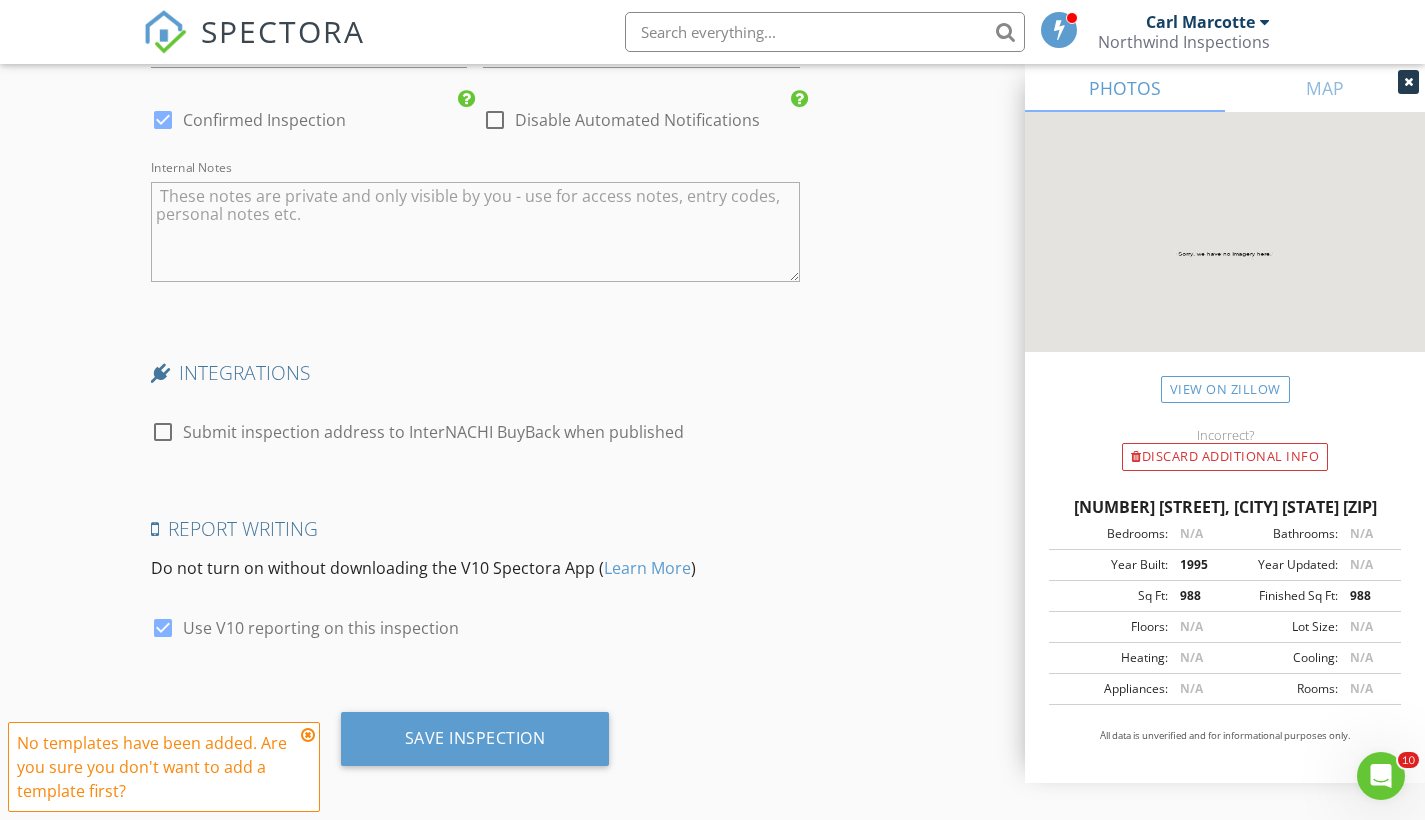 scroll, scrollTop: 3124, scrollLeft: 0, axis: vertical 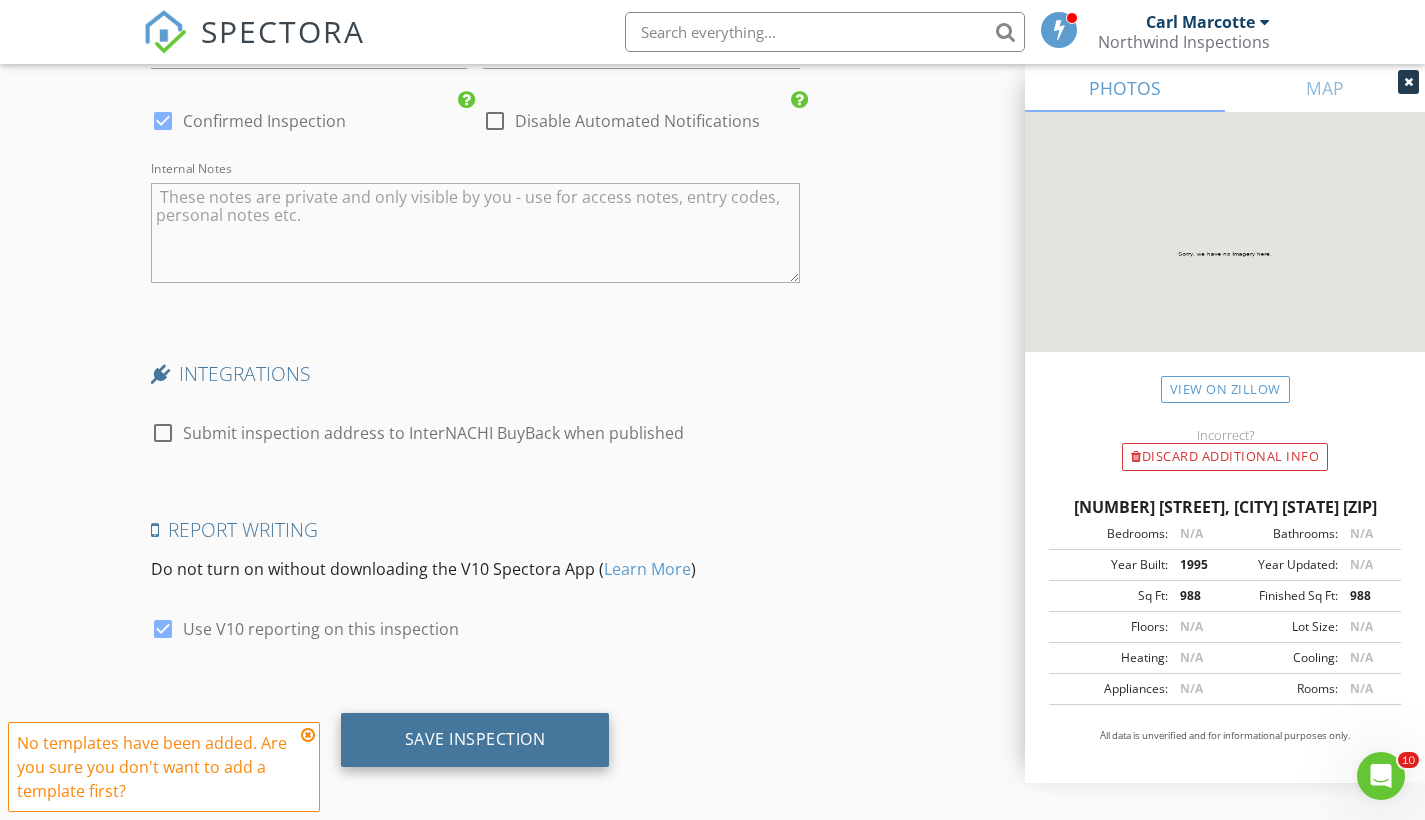 click on "Save Inspection" at bounding box center (475, 739) 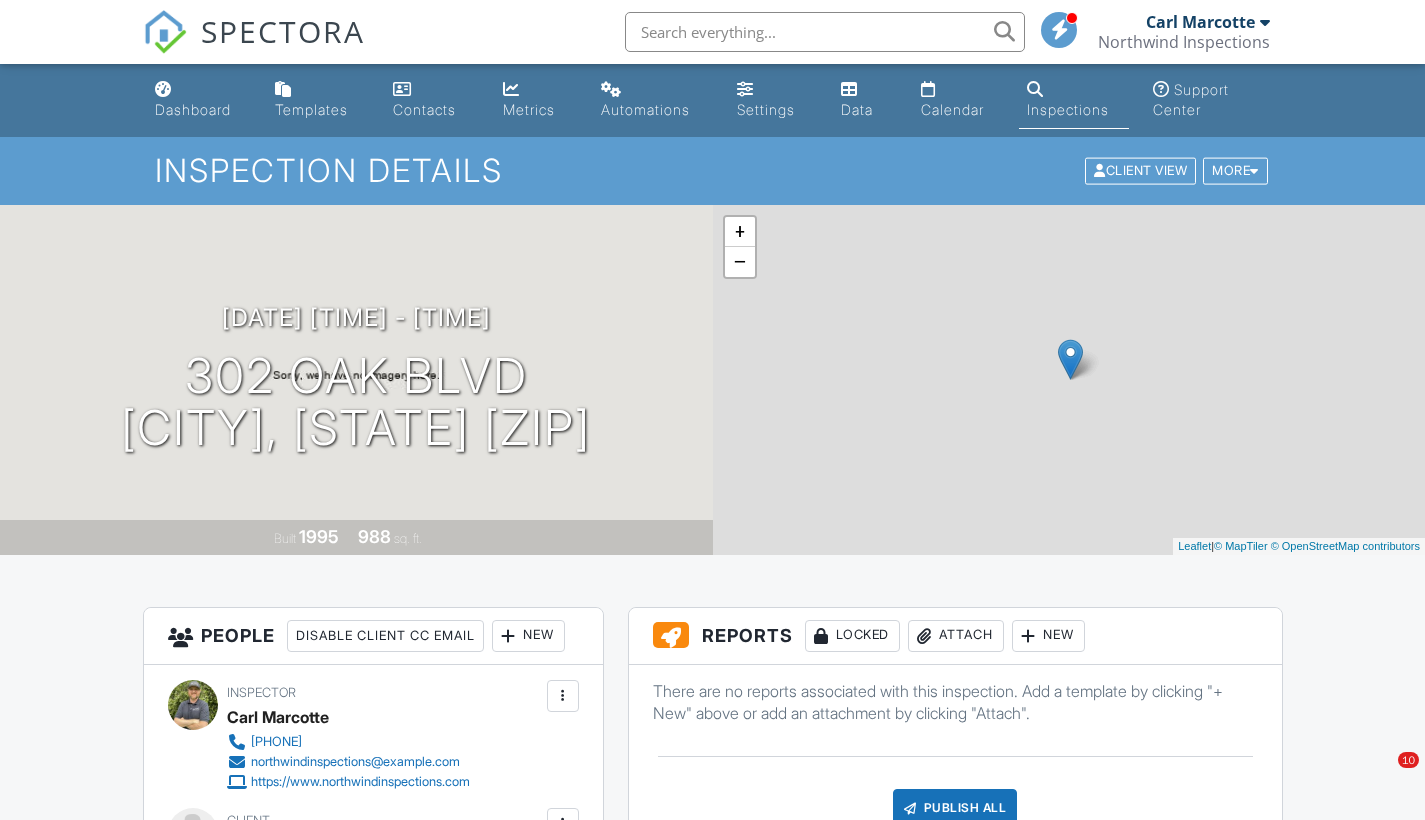 scroll, scrollTop: 0, scrollLeft: 0, axis: both 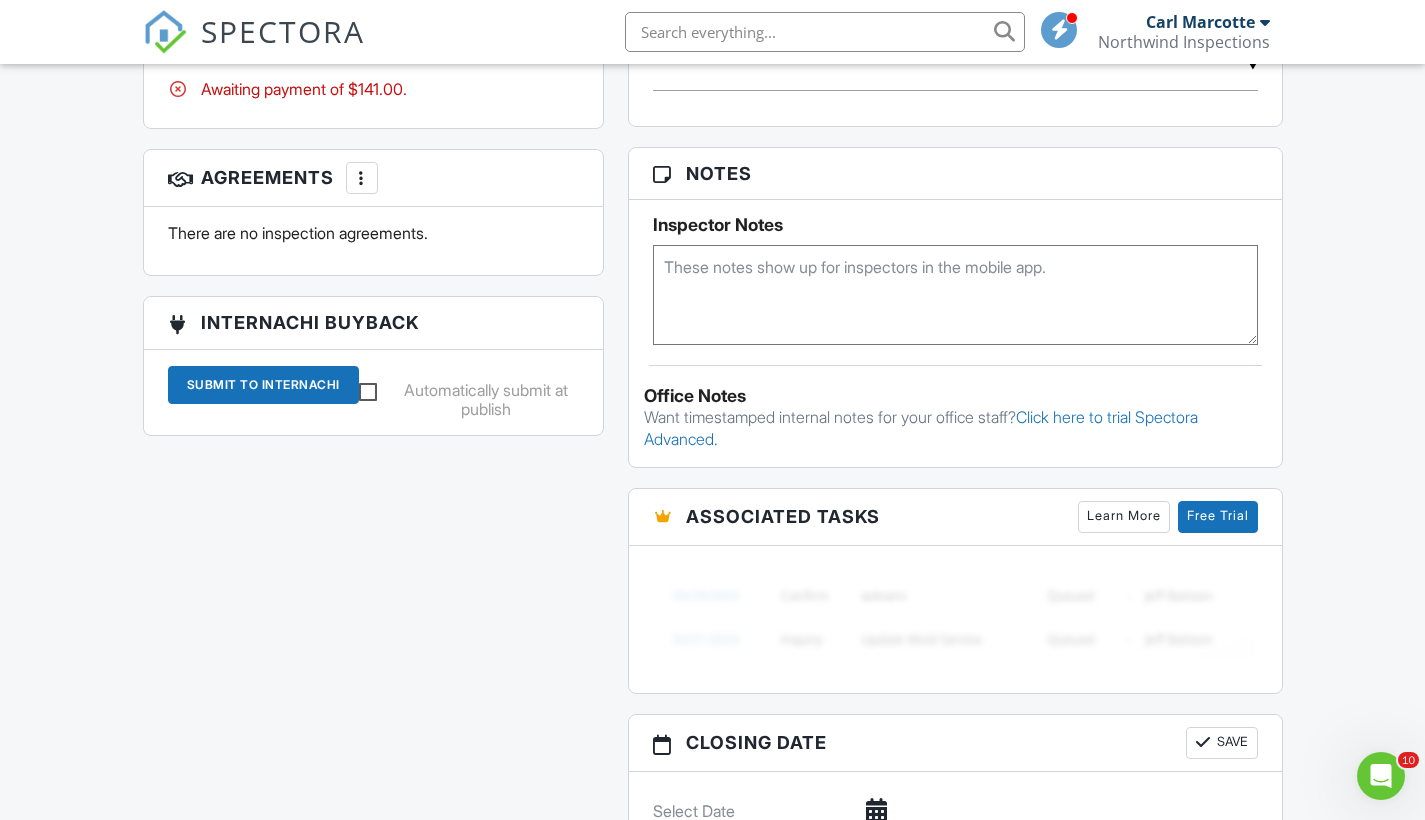 click at bounding box center [955, 295] 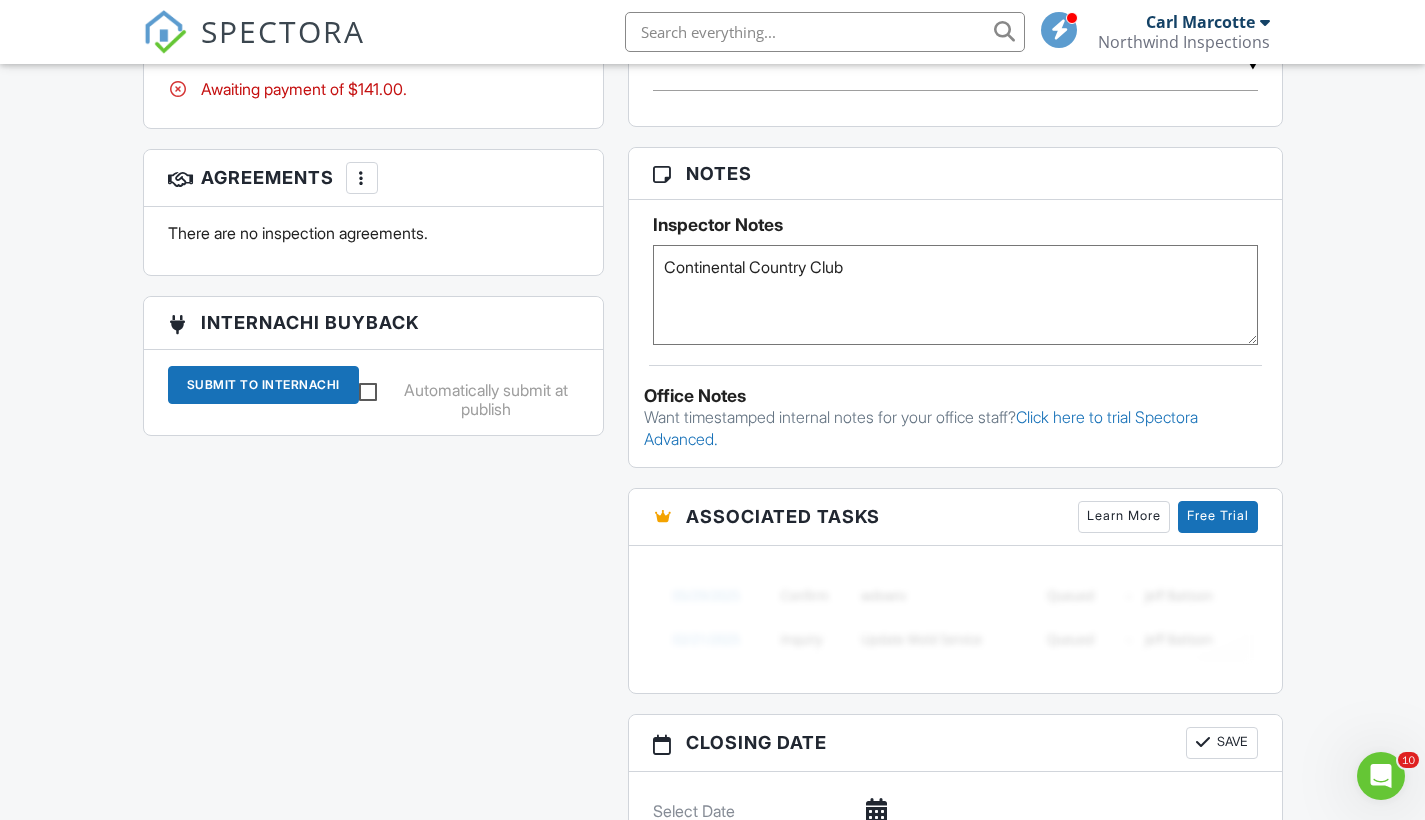 type on "Continental Country Club" 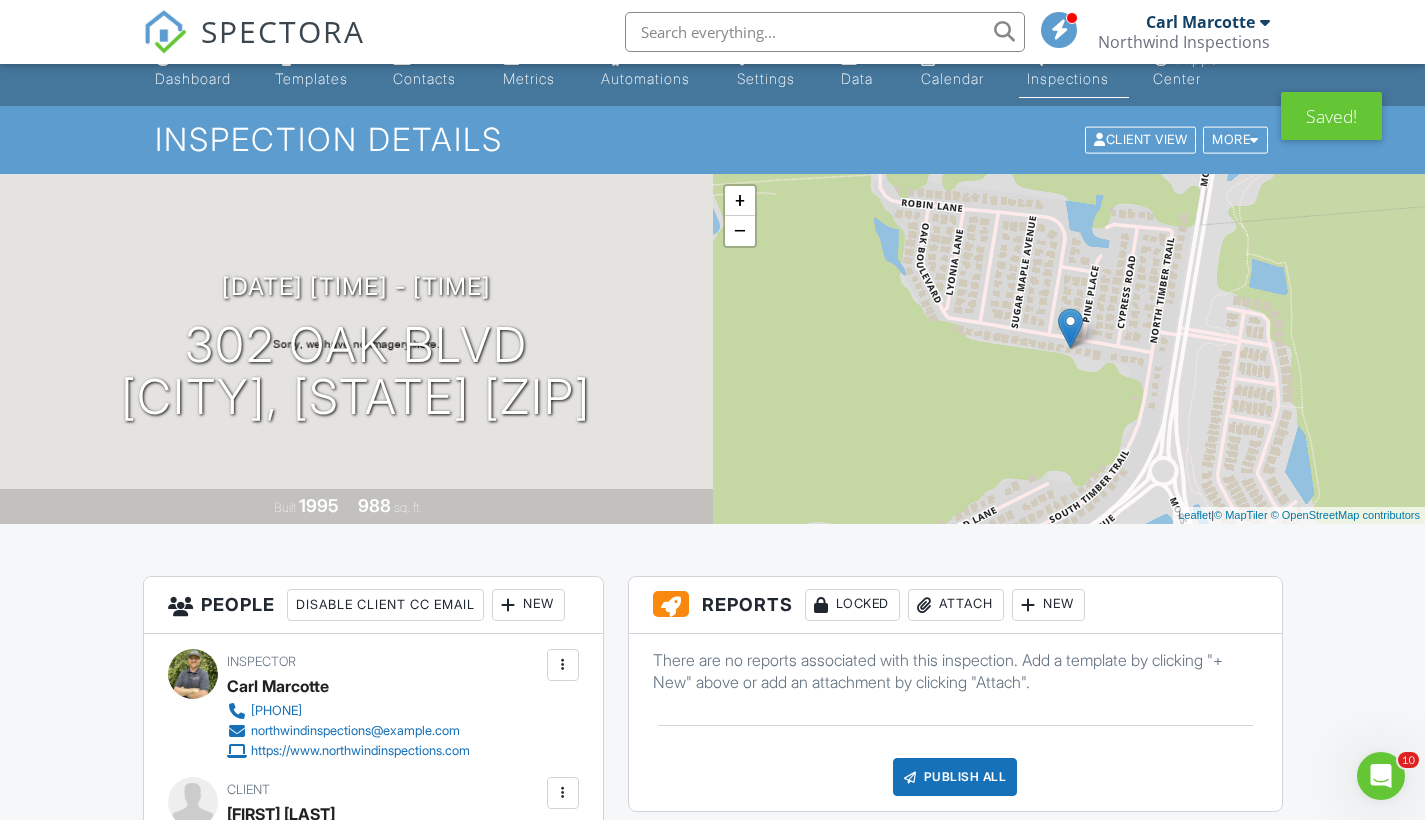 scroll, scrollTop: 9, scrollLeft: 0, axis: vertical 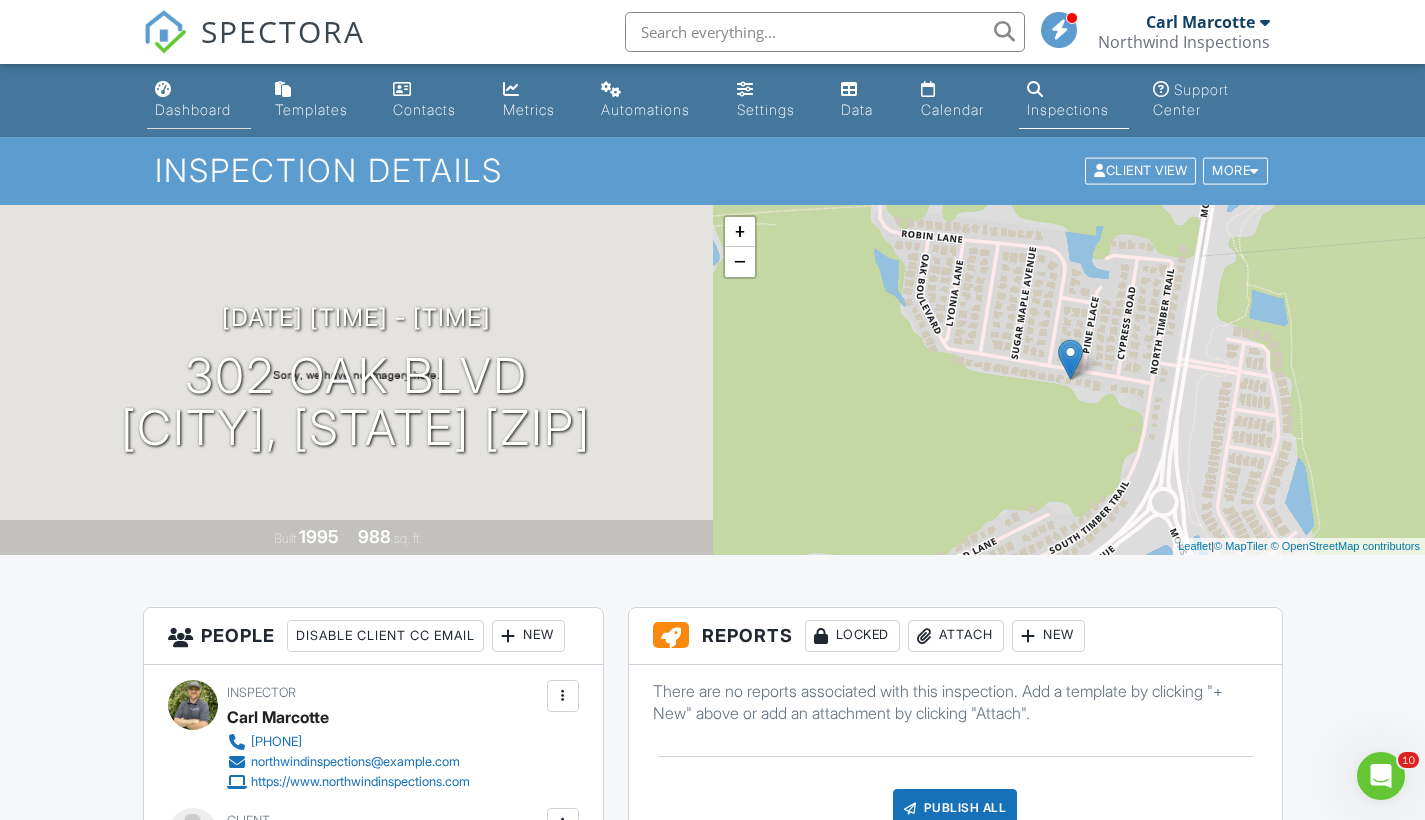 click on "Dashboard" at bounding box center [199, 100] 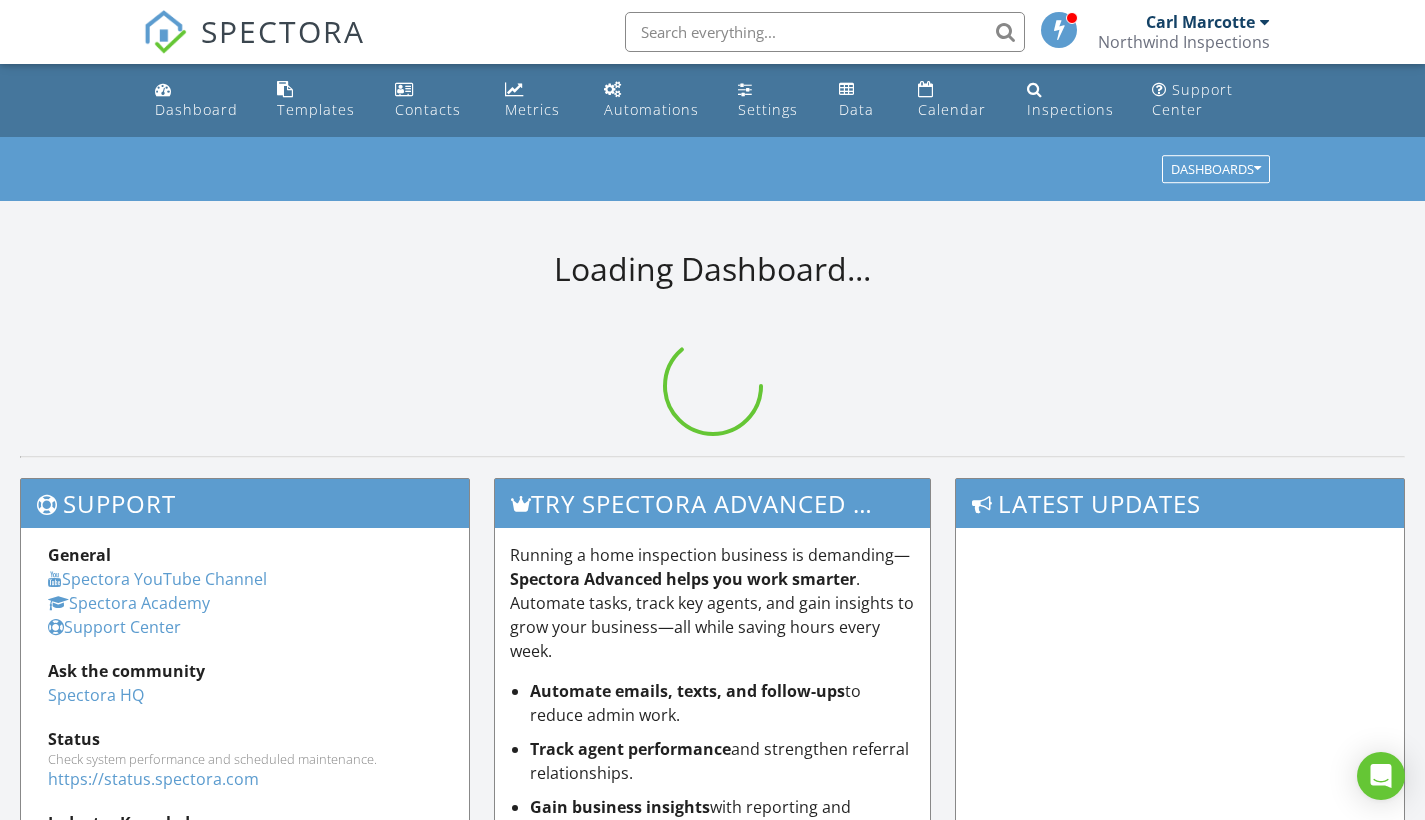 scroll, scrollTop: 0, scrollLeft: 0, axis: both 